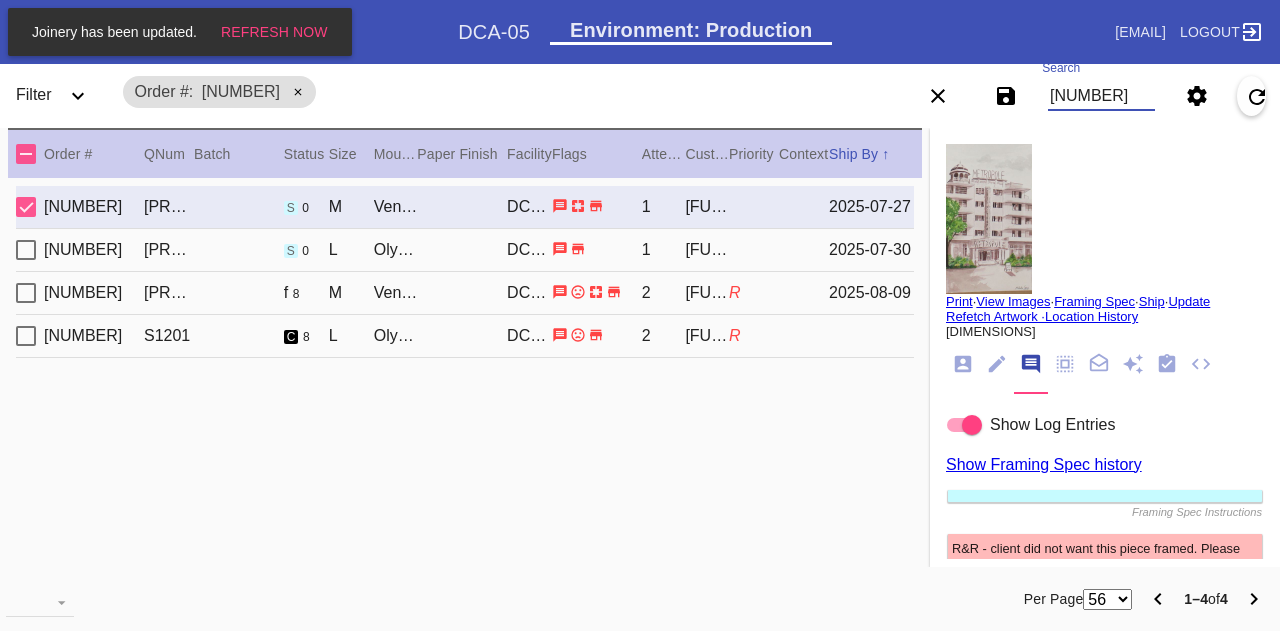 click on "[NUMBER]" at bounding box center [1101, 96] 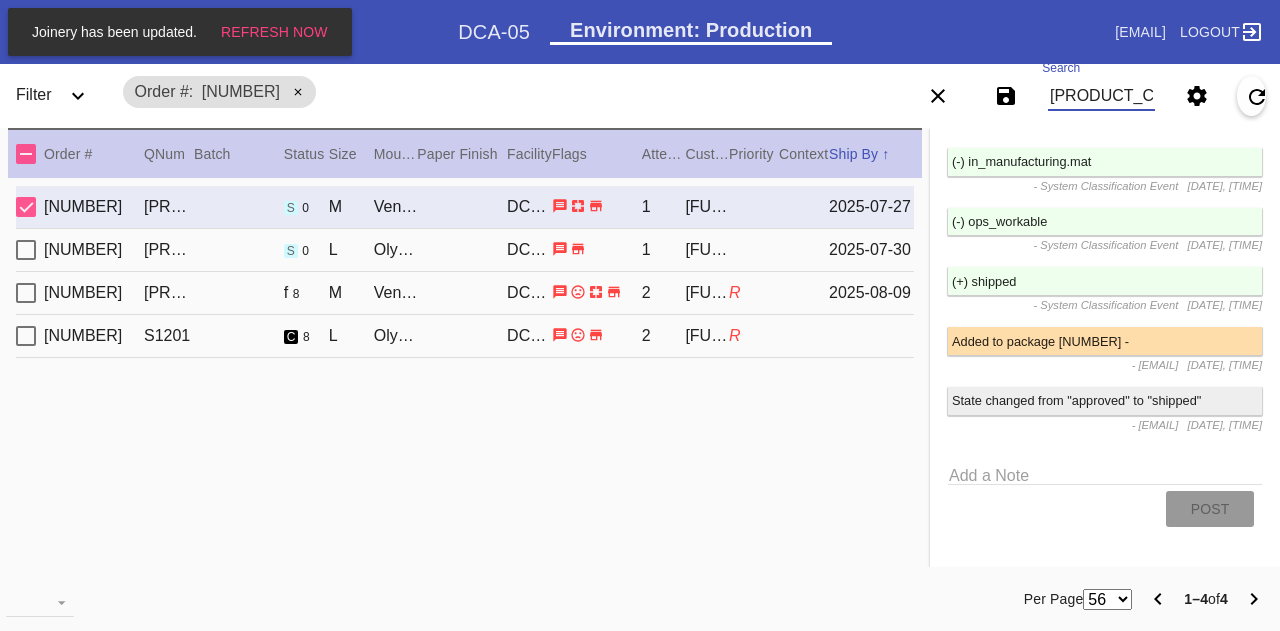 type on "W139674743769620" 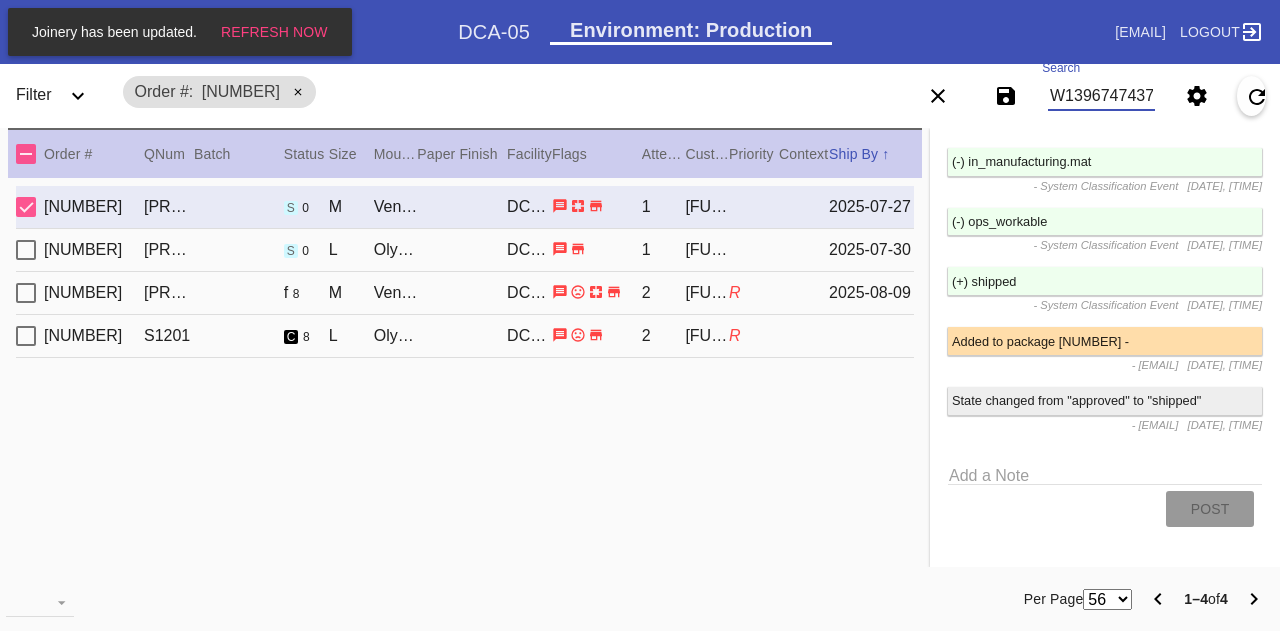 scroll, scrollTop: 0, scrollLeft: 45, axis: horizontal 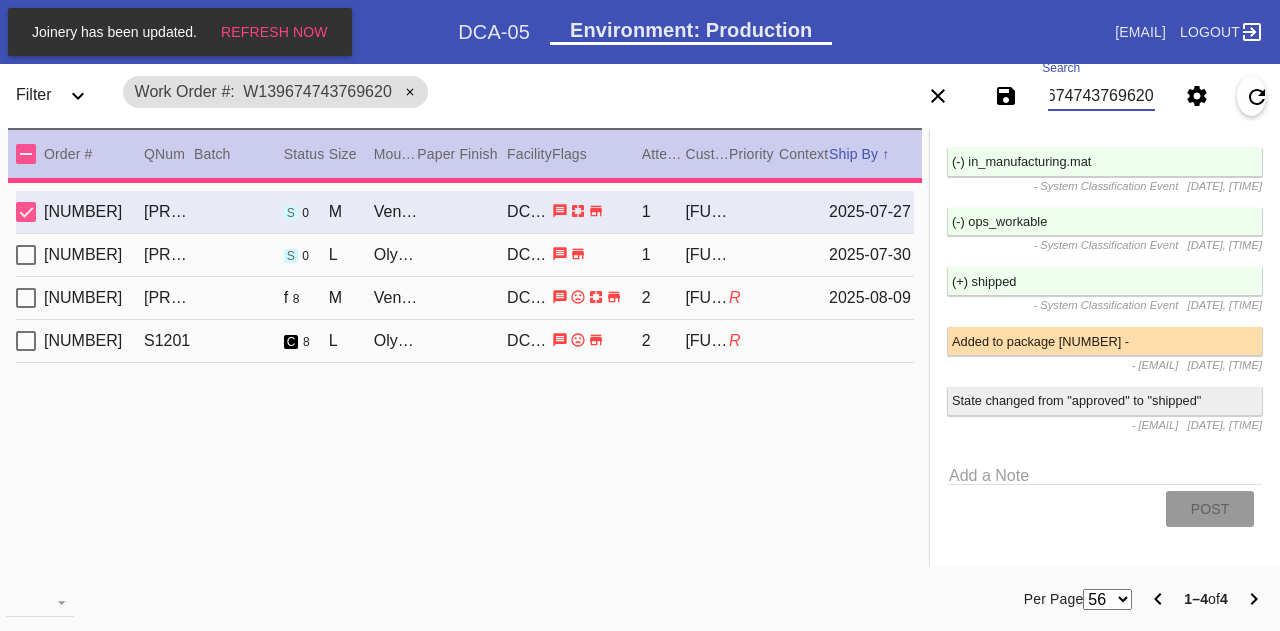 type on "1.5" 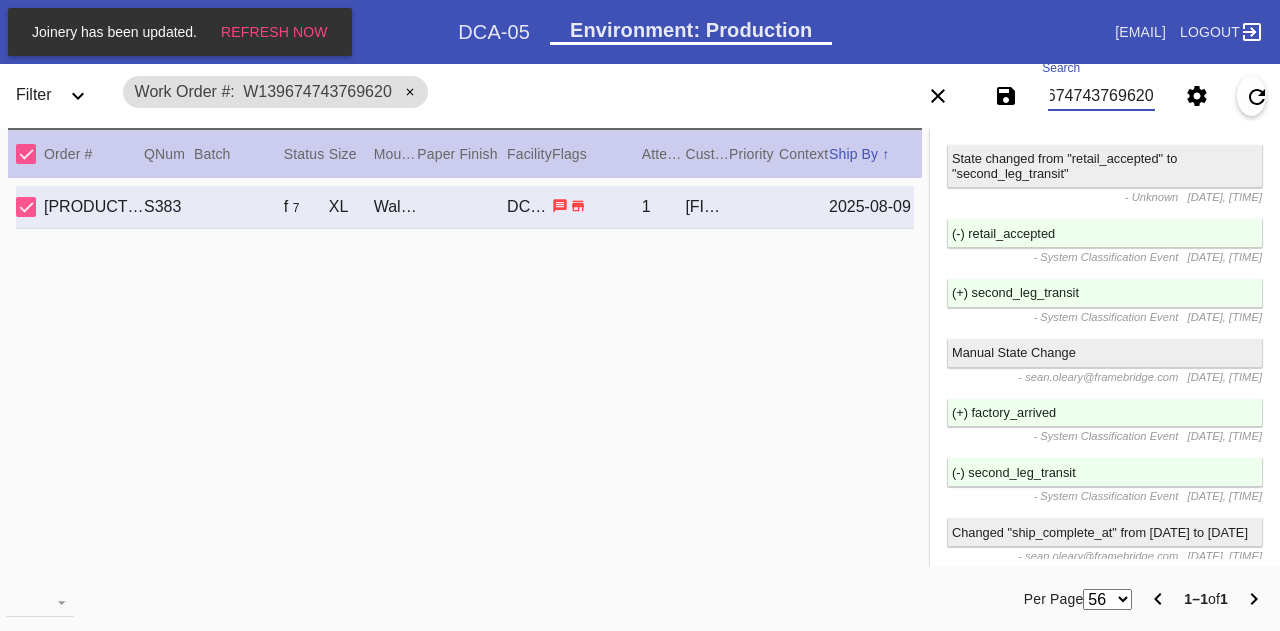 scroll, scrollTop: 1314, scrollLeft: 0, axis: vertical 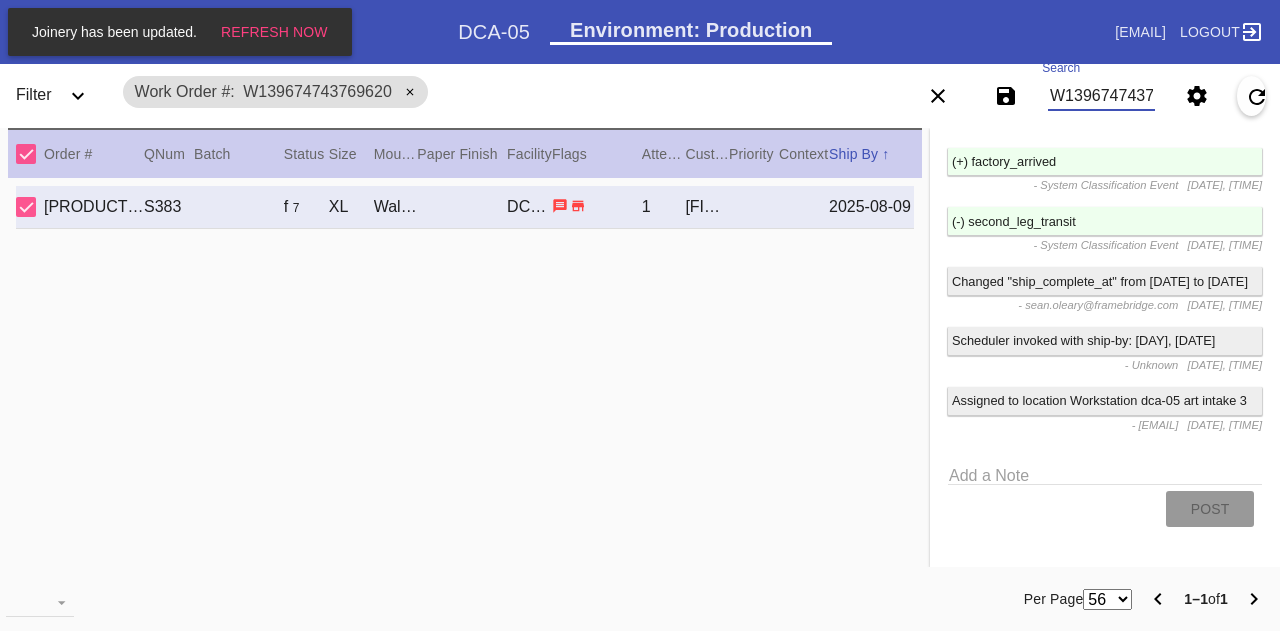 click on "W139674743769620" at bounding box center (1101, 96) 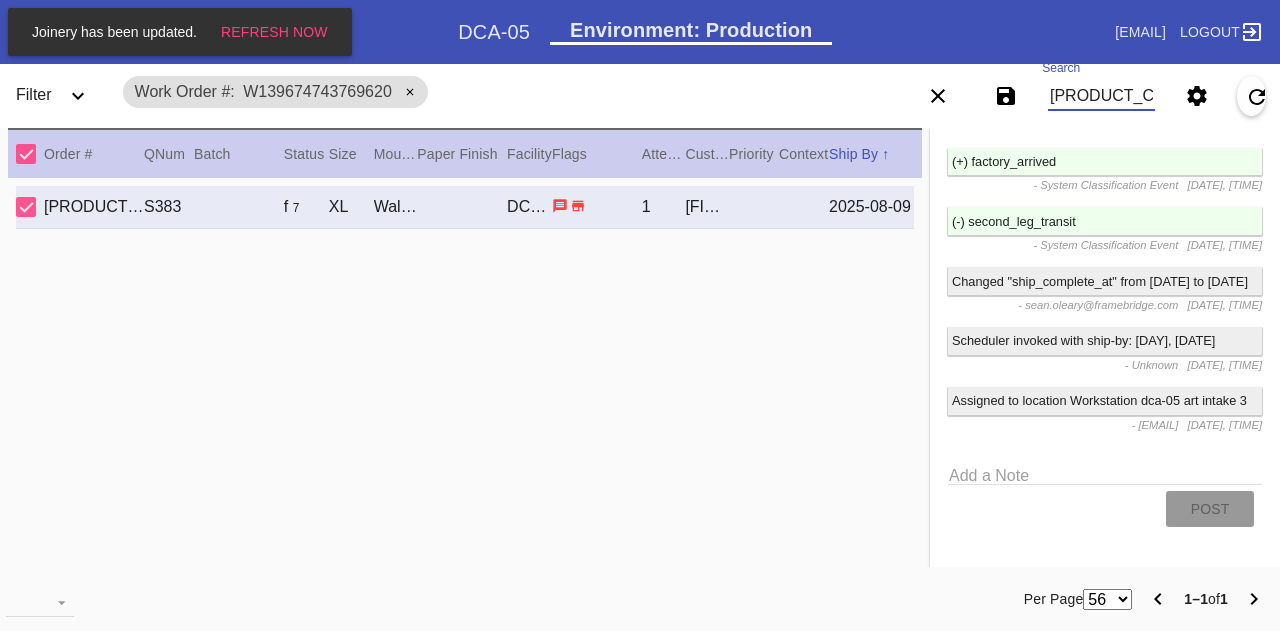 type on "W283942891992194" 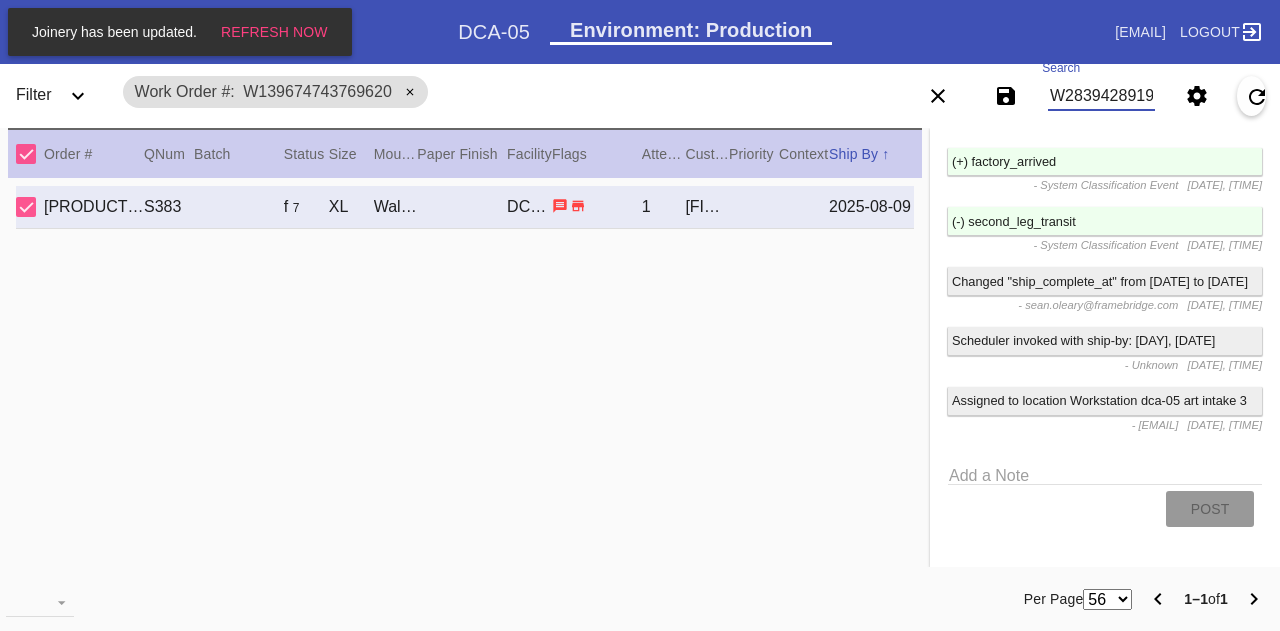 scroll, scrollTop: 0, scrollLeft: 45, axis: horizontal 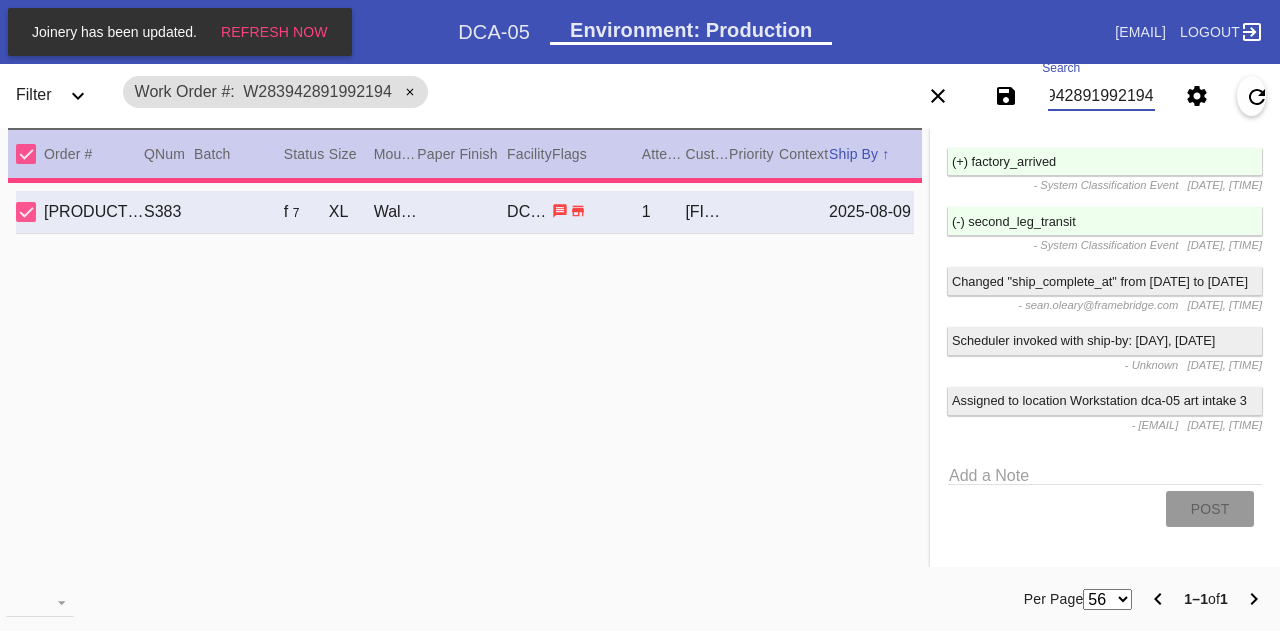 type on "3.0" 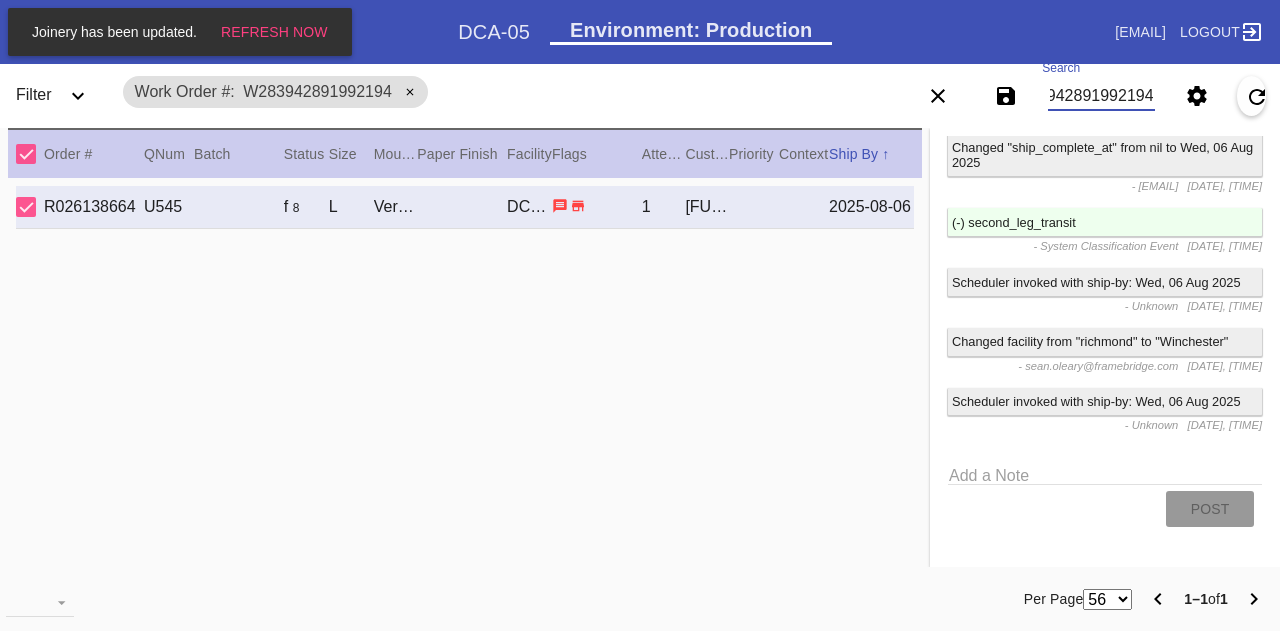 scroll, scrollTop: 1636, scrollLeft: 0, axis: vertical 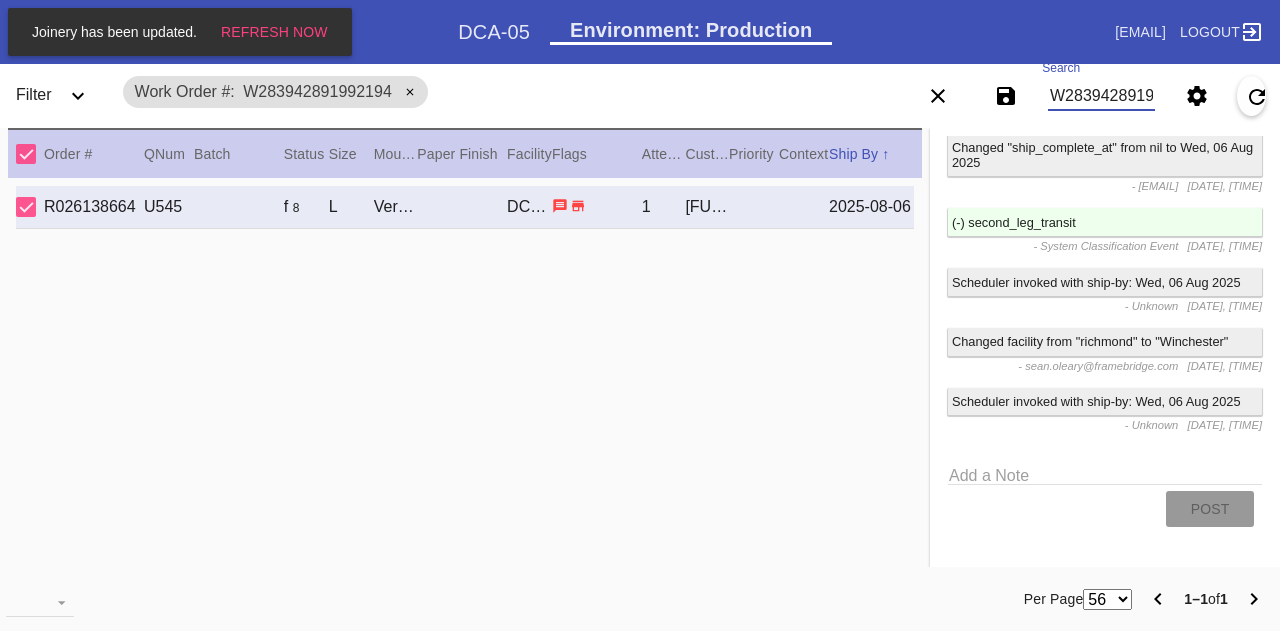 click on "W283942891992194" at bounding box center (1101, 96) 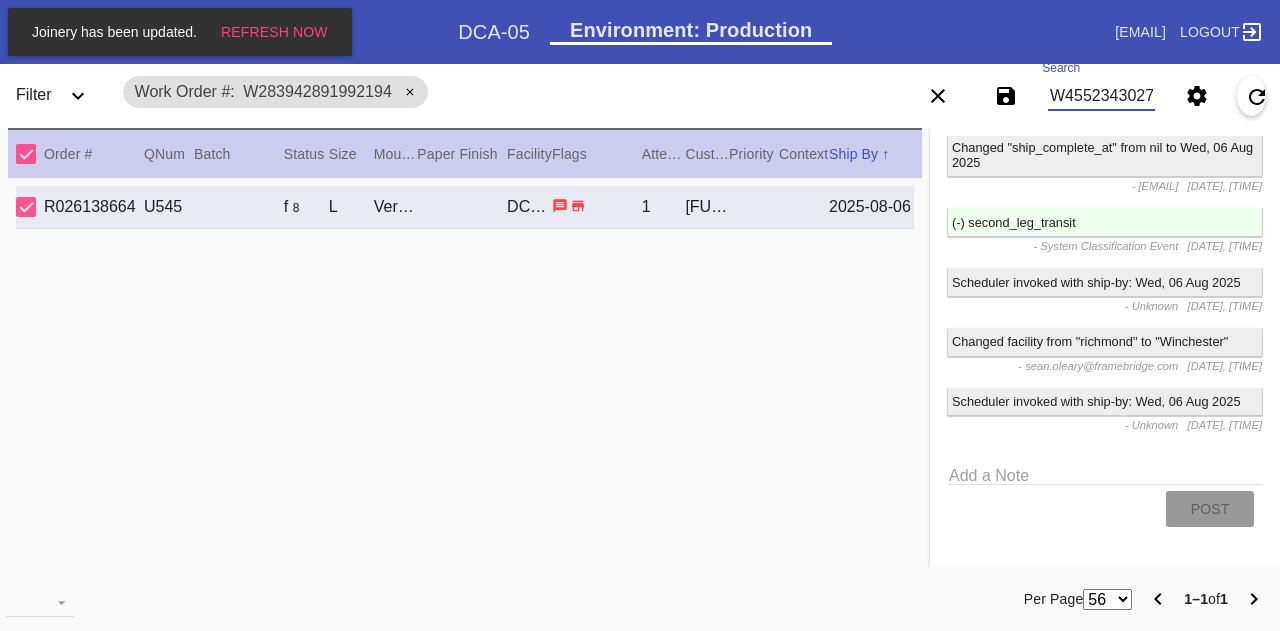 scroll, scrollTop: 0, scrollLeft: 45, axis: horizontal 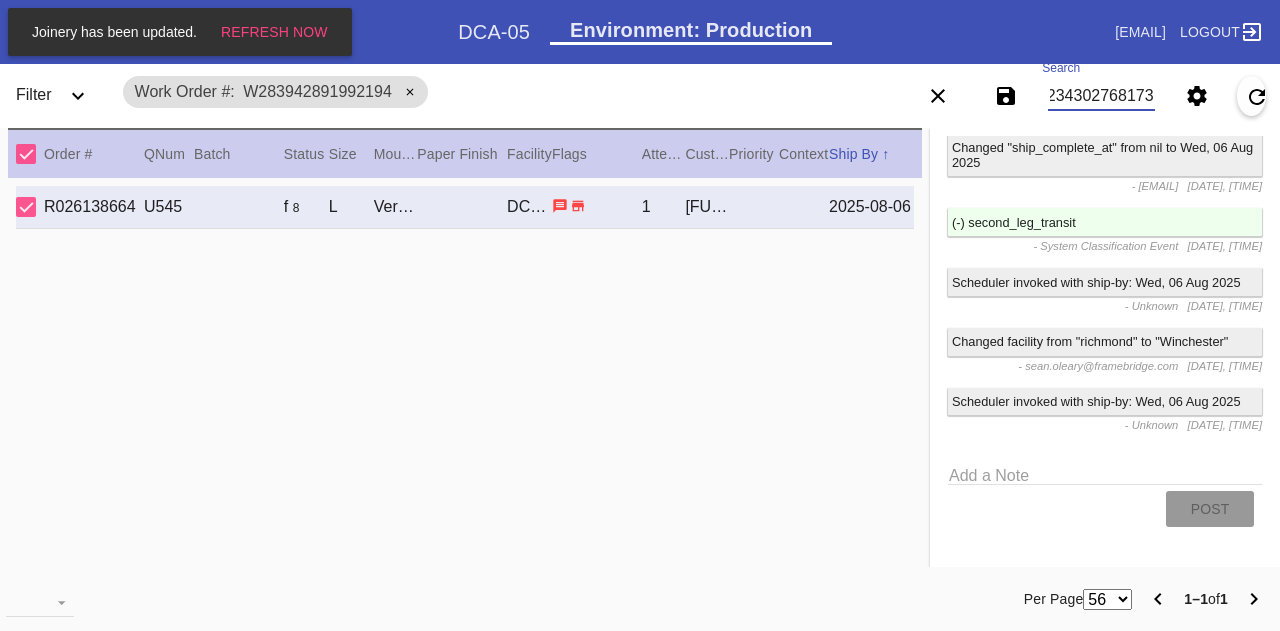 type on "W455234302768173" 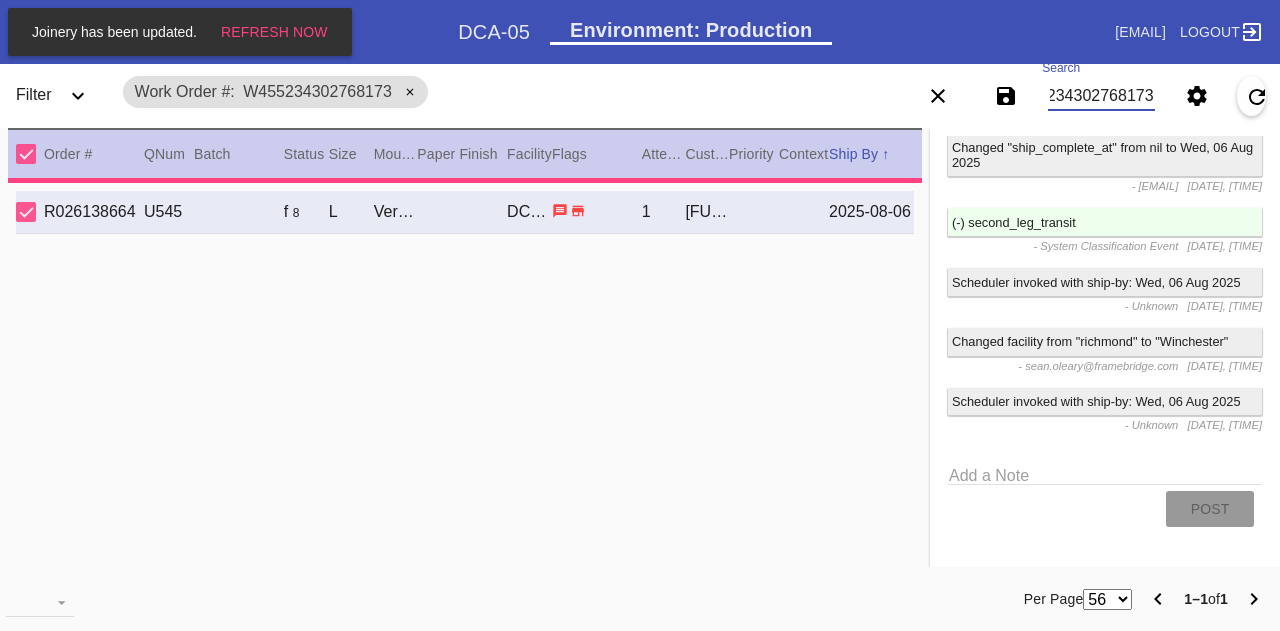 type on "3.5" 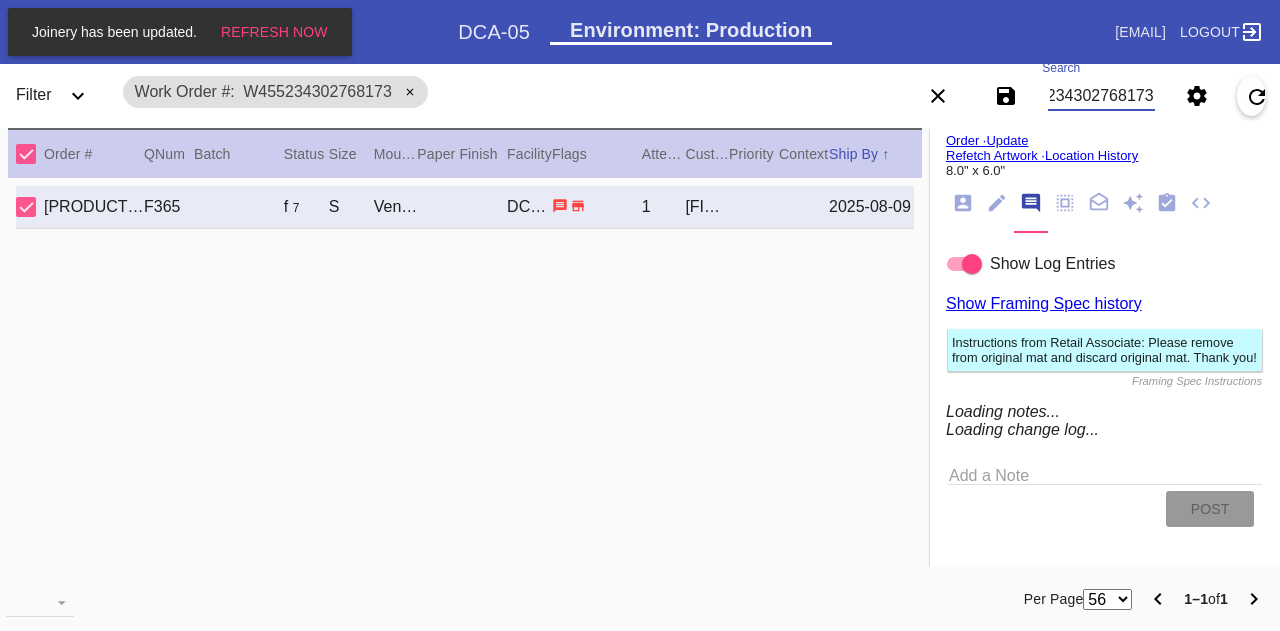scroll, scrollTop: 1402, scrollLeft: 0, axis: vertical 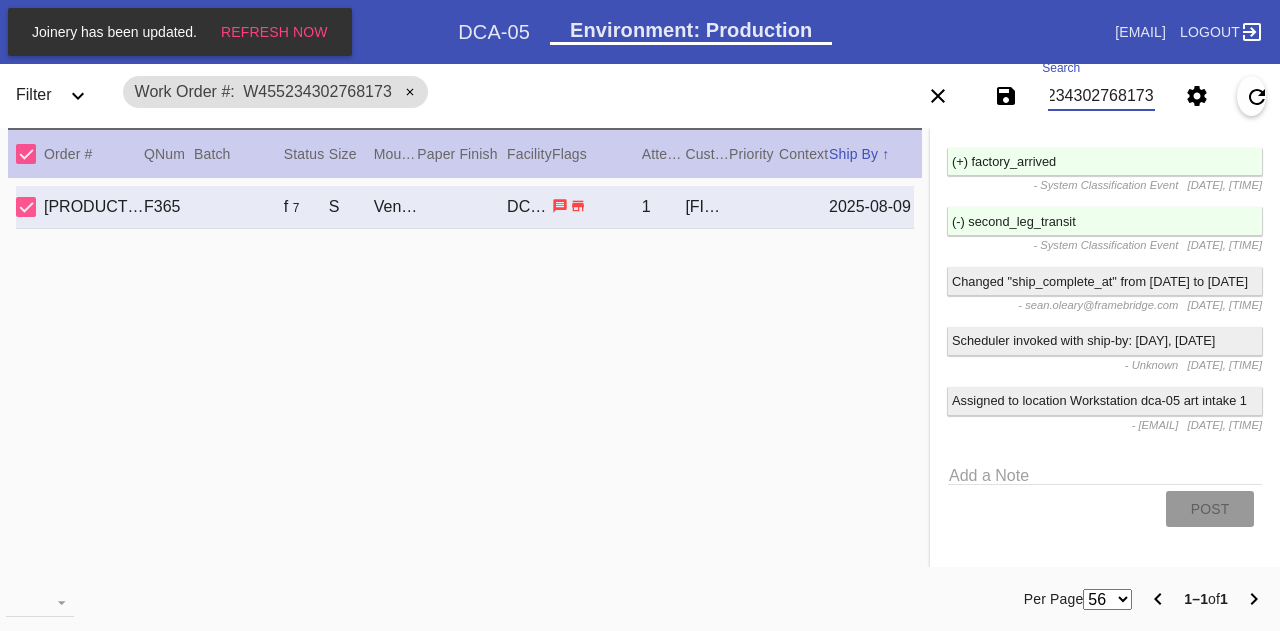 click on "W455234302768173" at bounding box center (1101, 96) 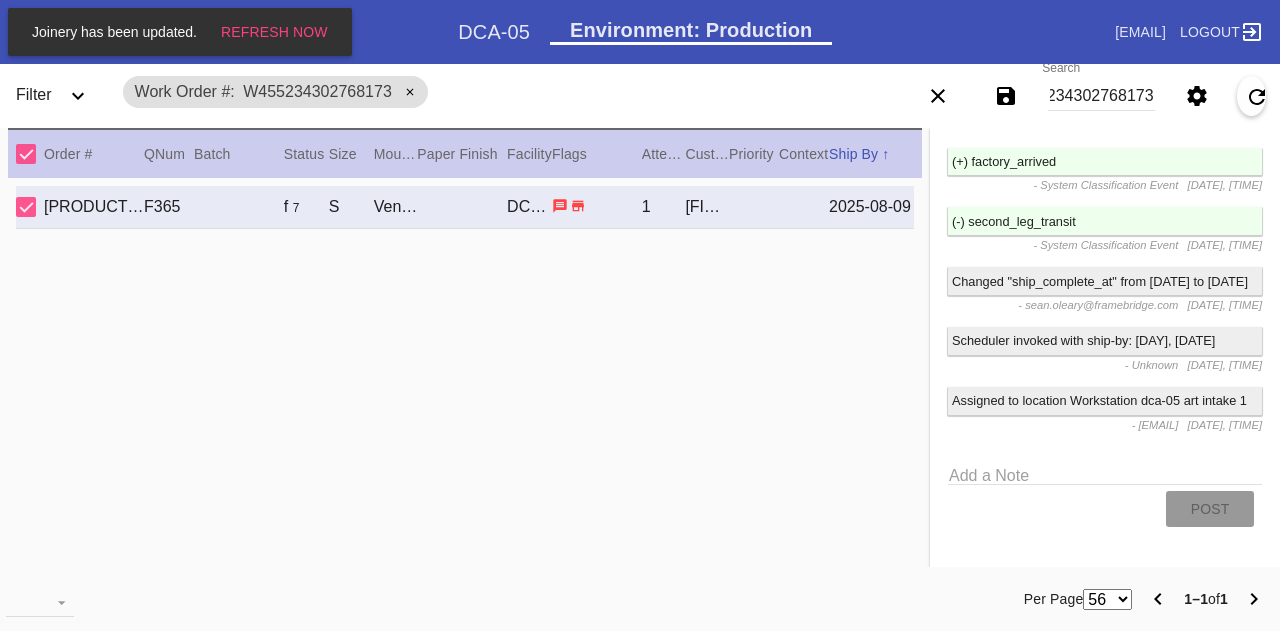 scroll, scrollTop: 0, scrollLeft: 0, axis: both 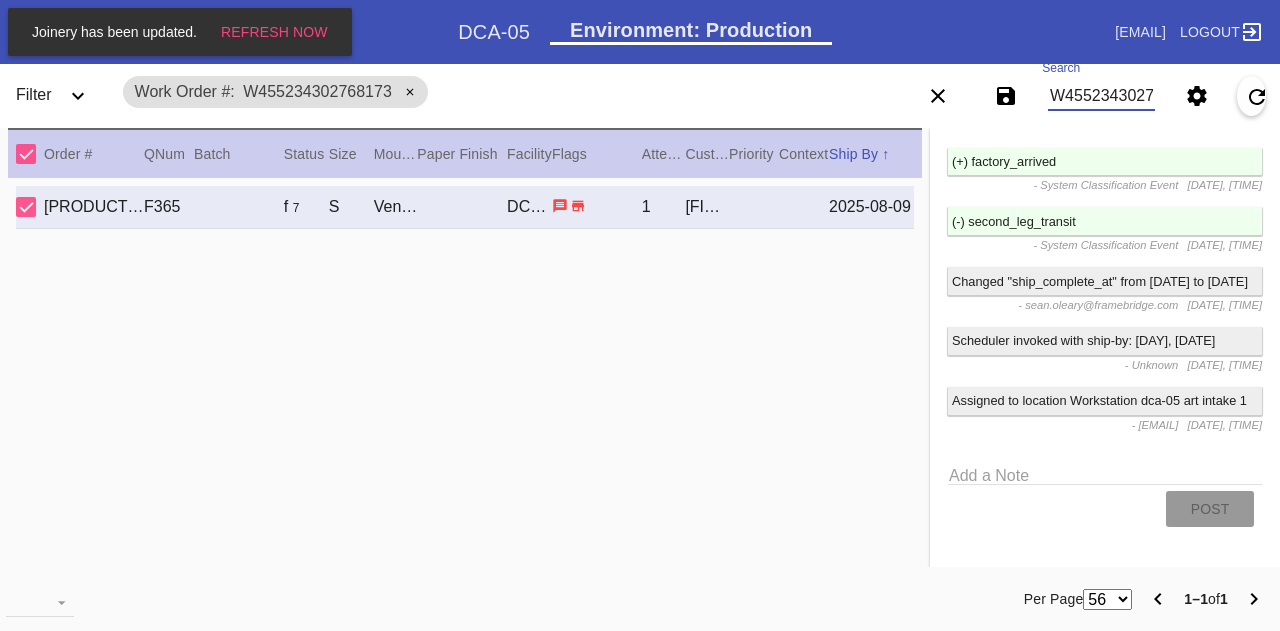 click on "W455234302768173" at bounding box center (1101, 96) 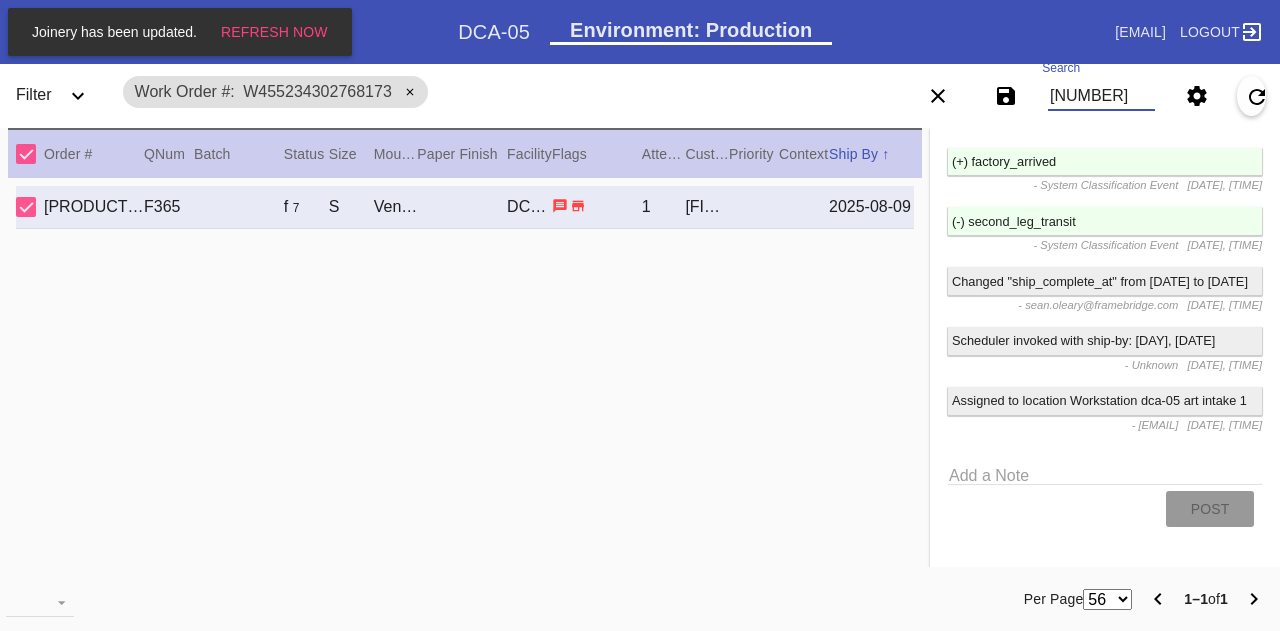 type on "W891660026798108" 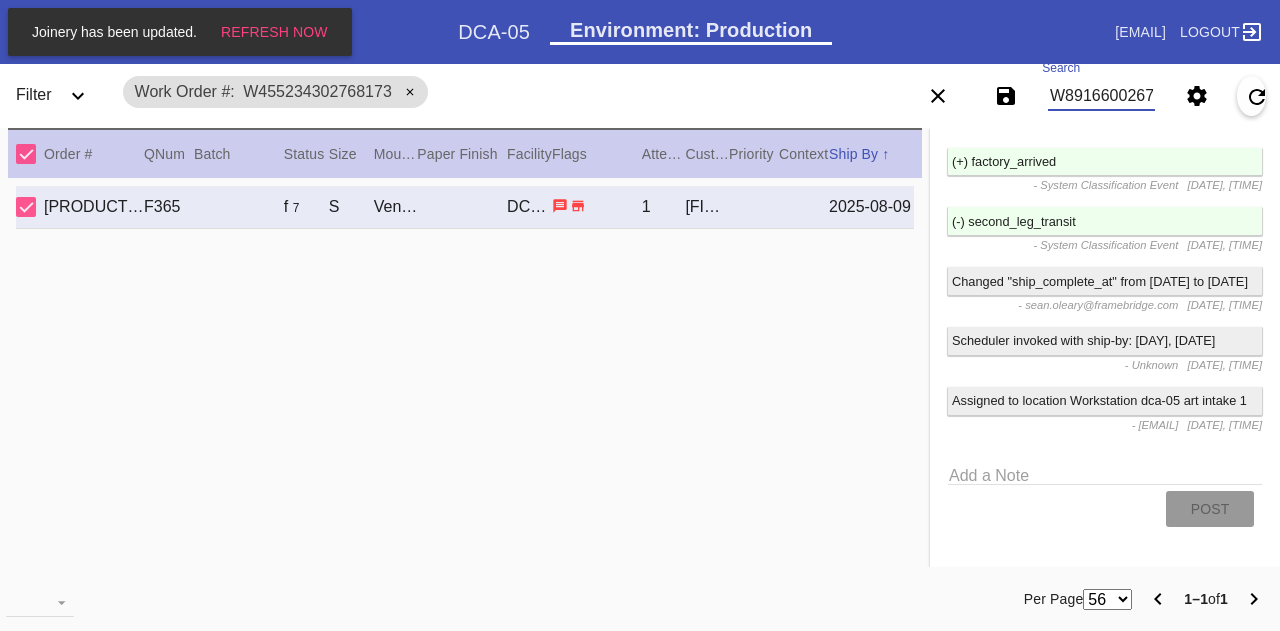 scroll, scrollTop: 0, scrollLeft: 45, axis: horizontal 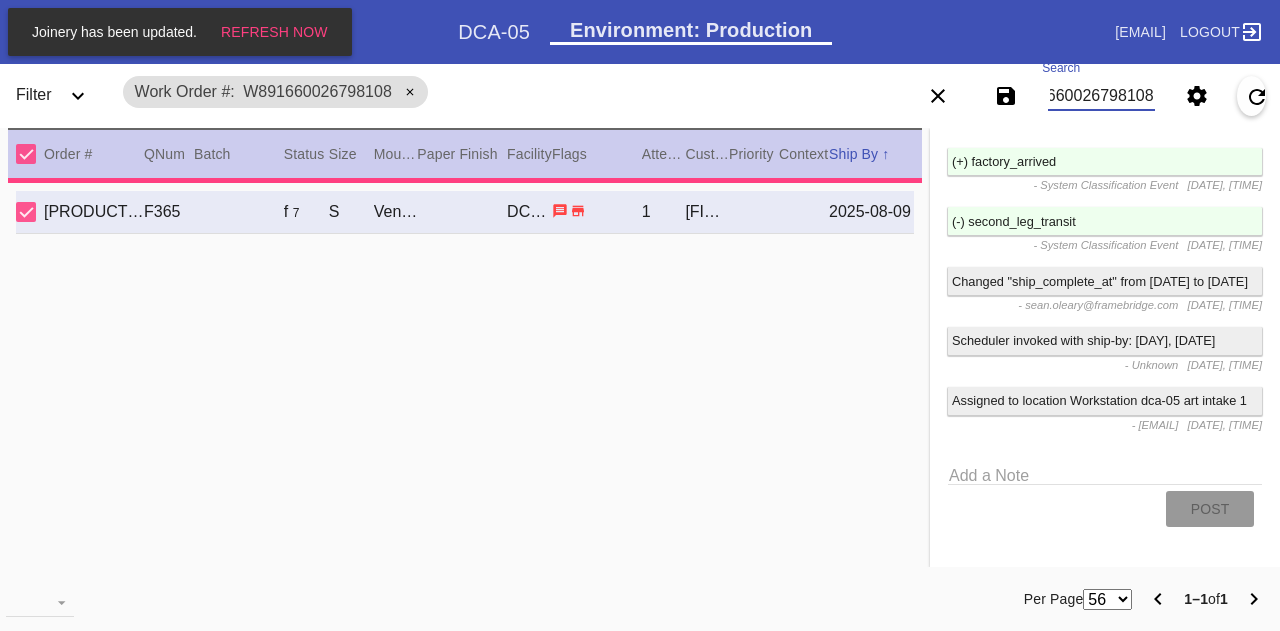 type on "0.0" 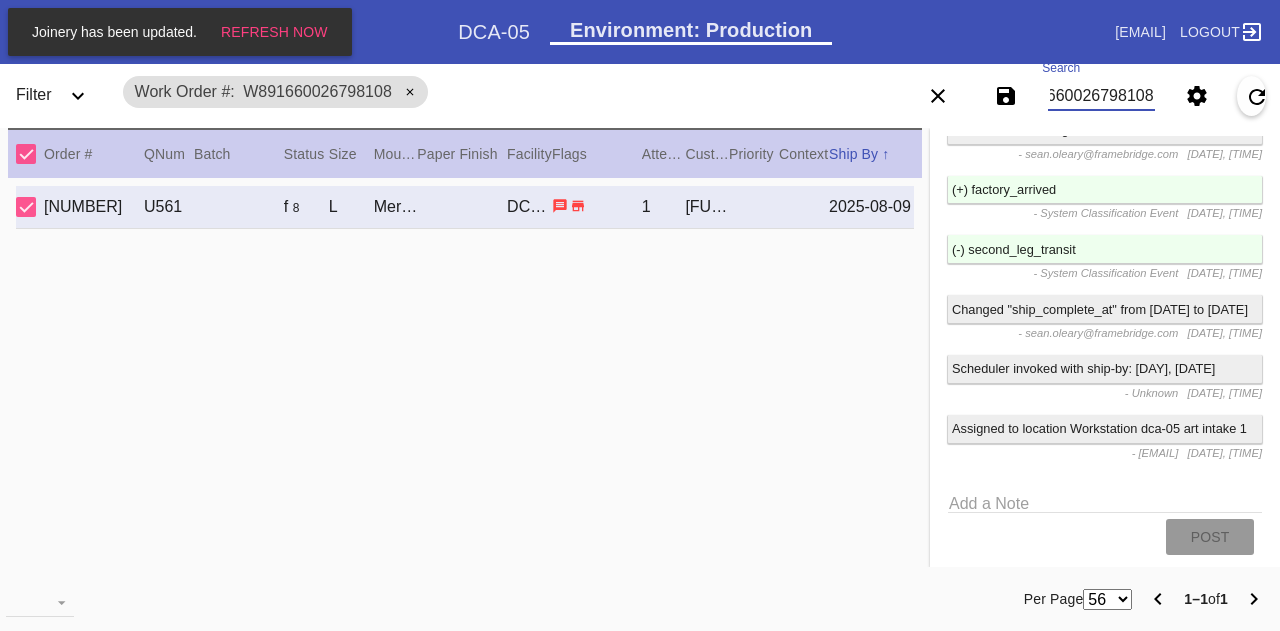 scroll, scrollTop: 1282, scrollLeft: 0, axis: vertical 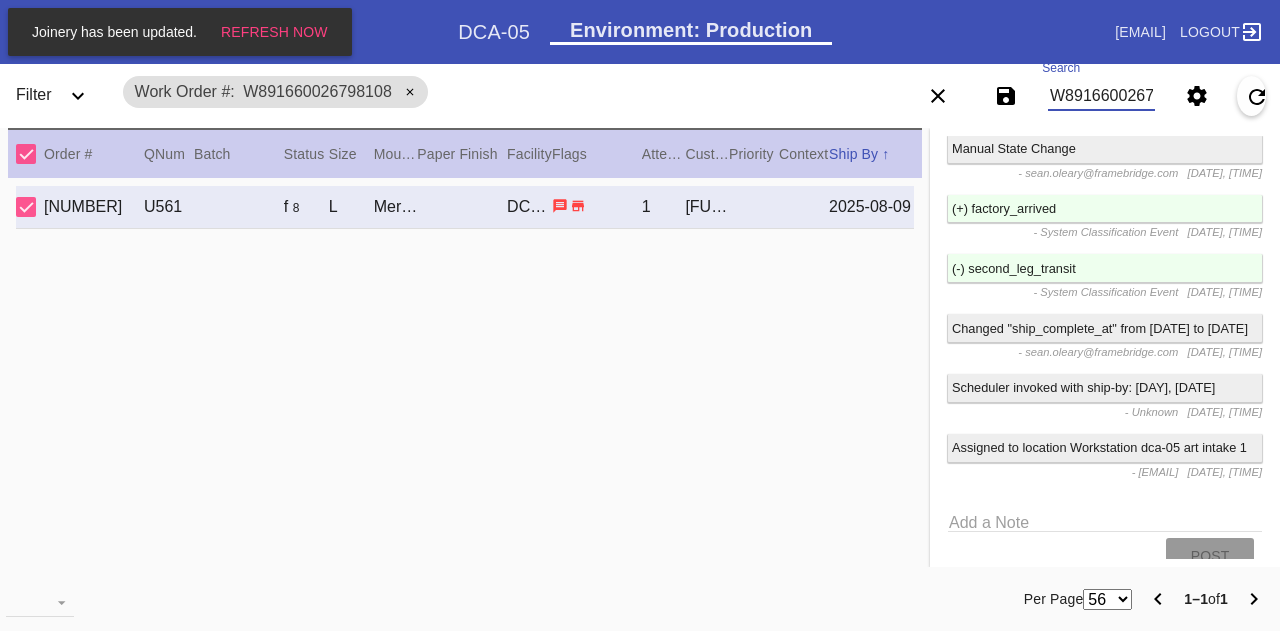 click on "W891660026798108" at bounding box center (1101, 96) 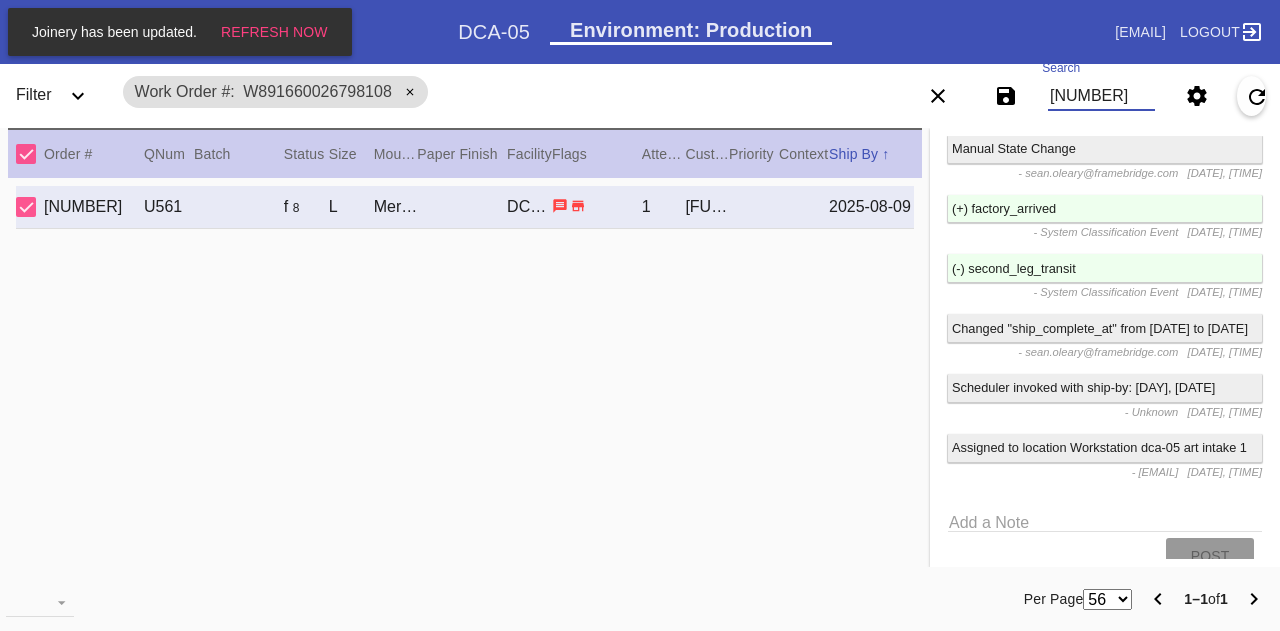 type on "W891660026798108" 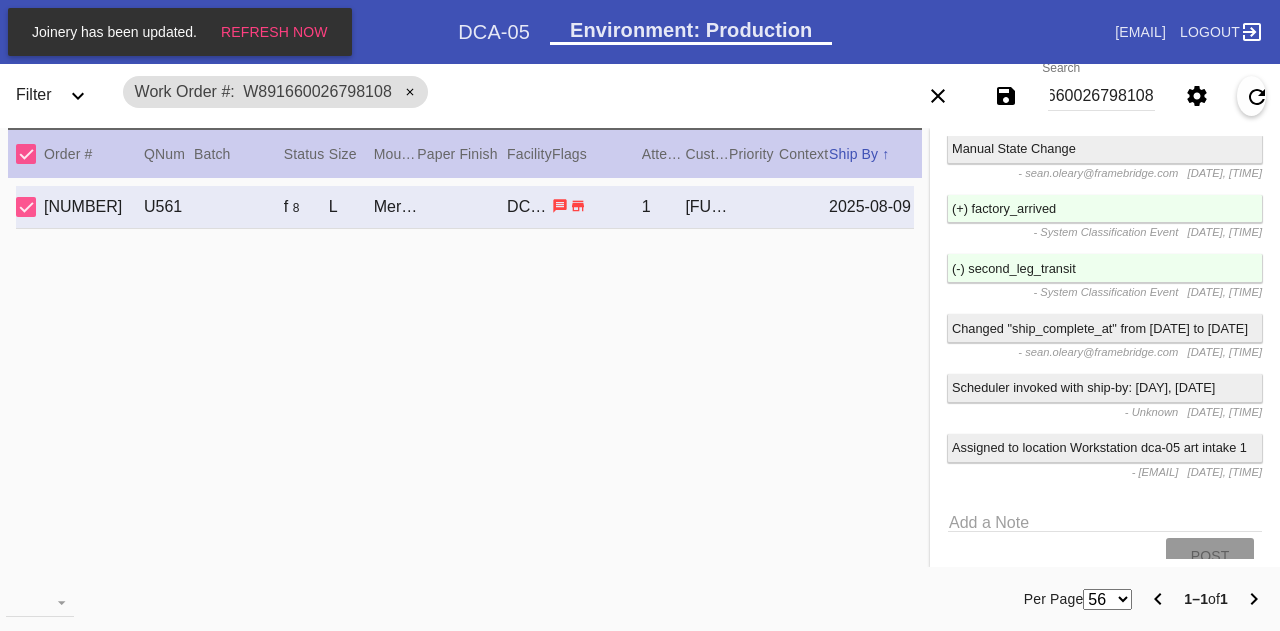 scroll, scrollTop: 0, scrollLeft: 0, axis: both 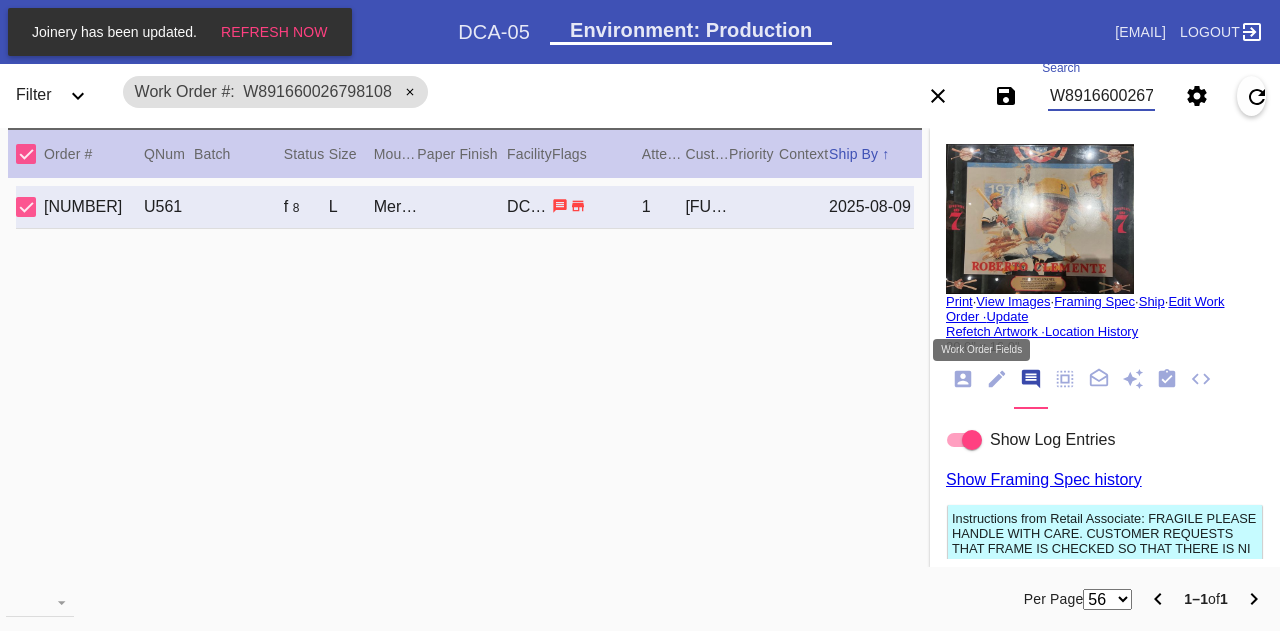 click 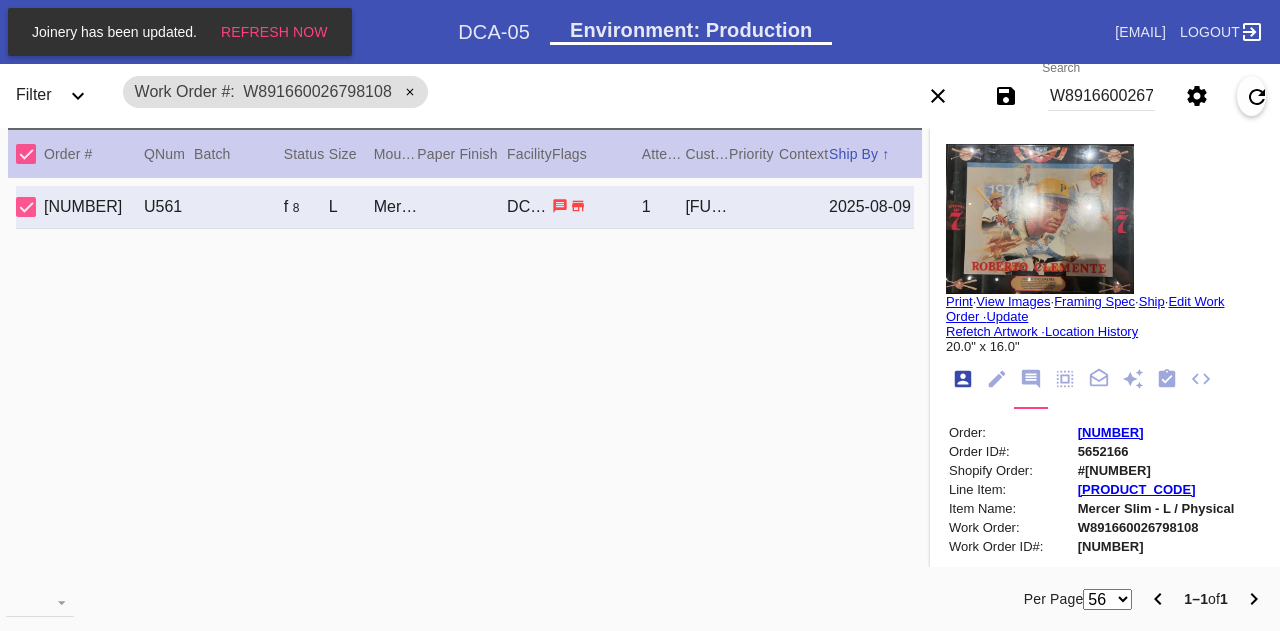scroll, scrollTop: 24, scrollLeft: 0, axis: vertical 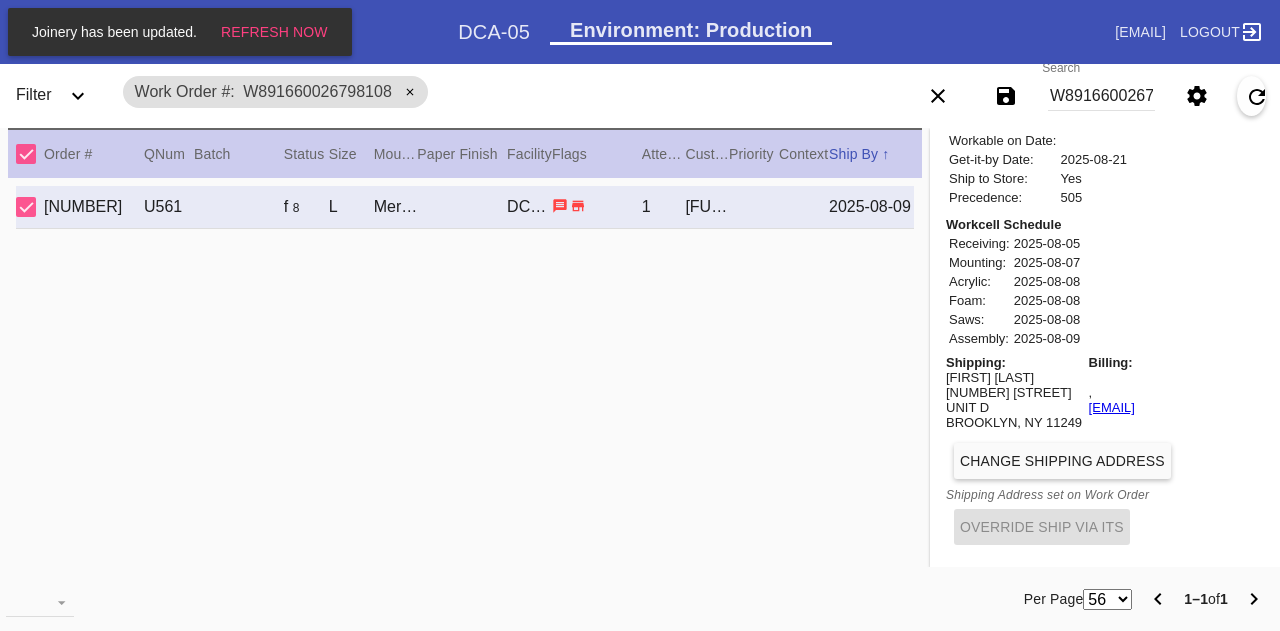 click on "Shipping: [FIRST] [LAST] [NUMBER] [STREET] [CITY], [STATE] [POSTAL_CODE] Billing: , [EMAIL]" at bounding box center [1105, 396] 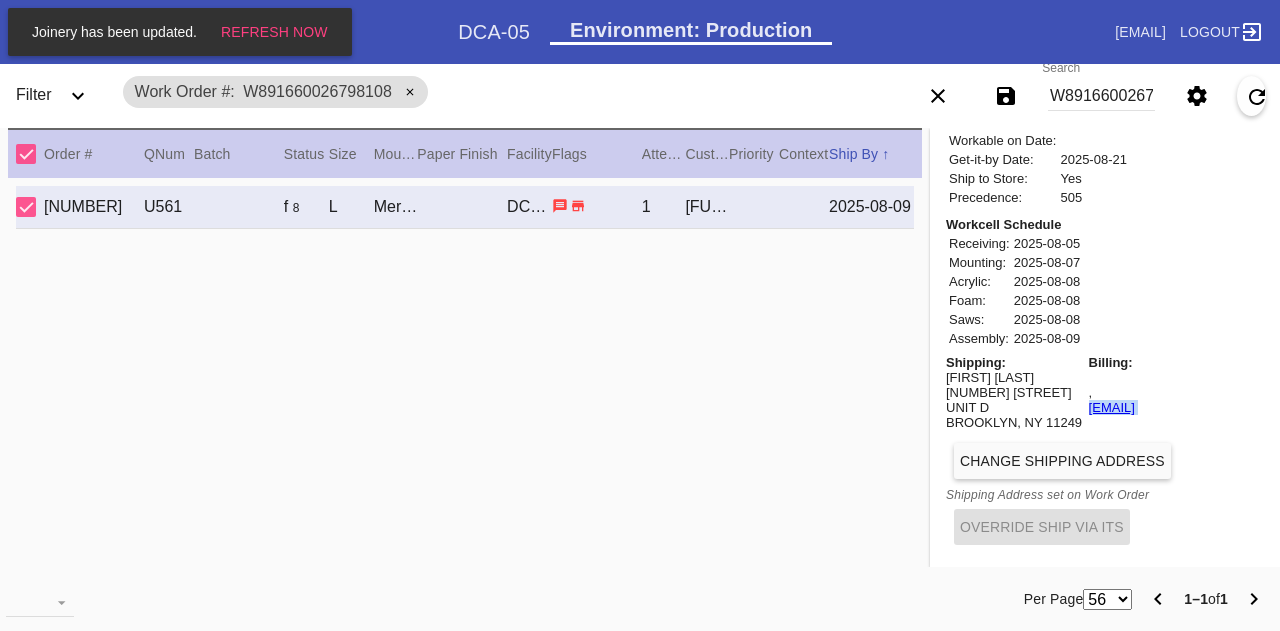 click on "Shipping: [FIRST] [LAST] [NUMBER] [STREET] [CITY], [STATE] [POSTAL_CODE] Billing: , [EMAIL]" at bounding box center (1105, 396) 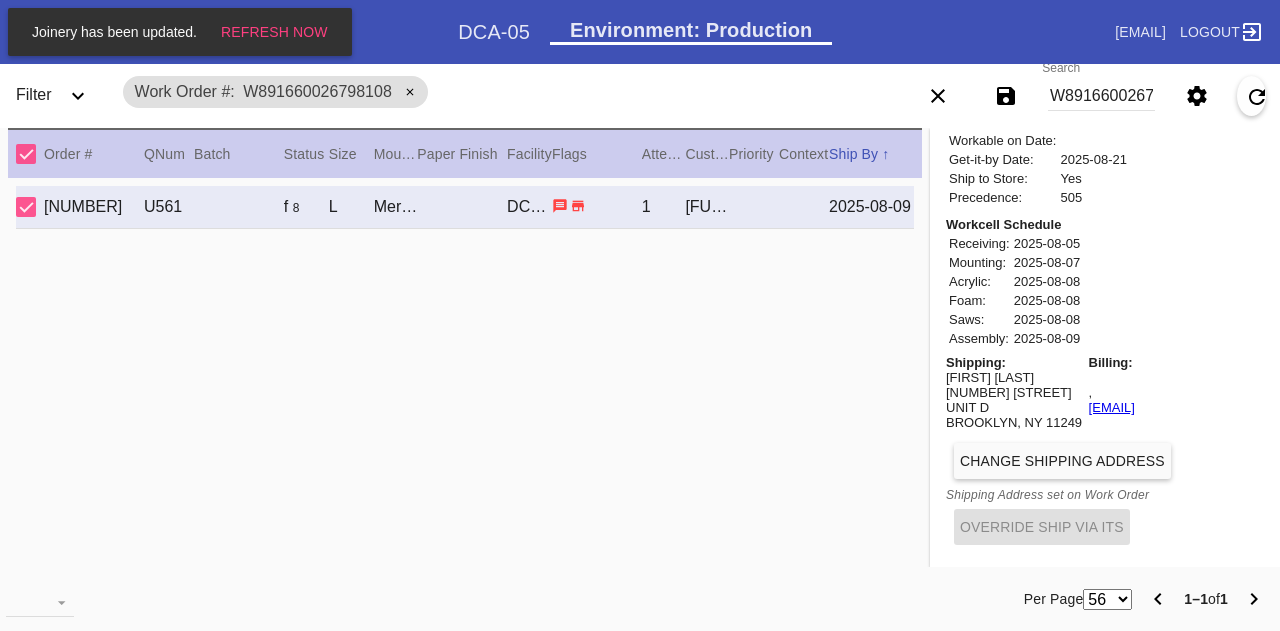 click on "Shipping:" at bounding box center [976, 362] 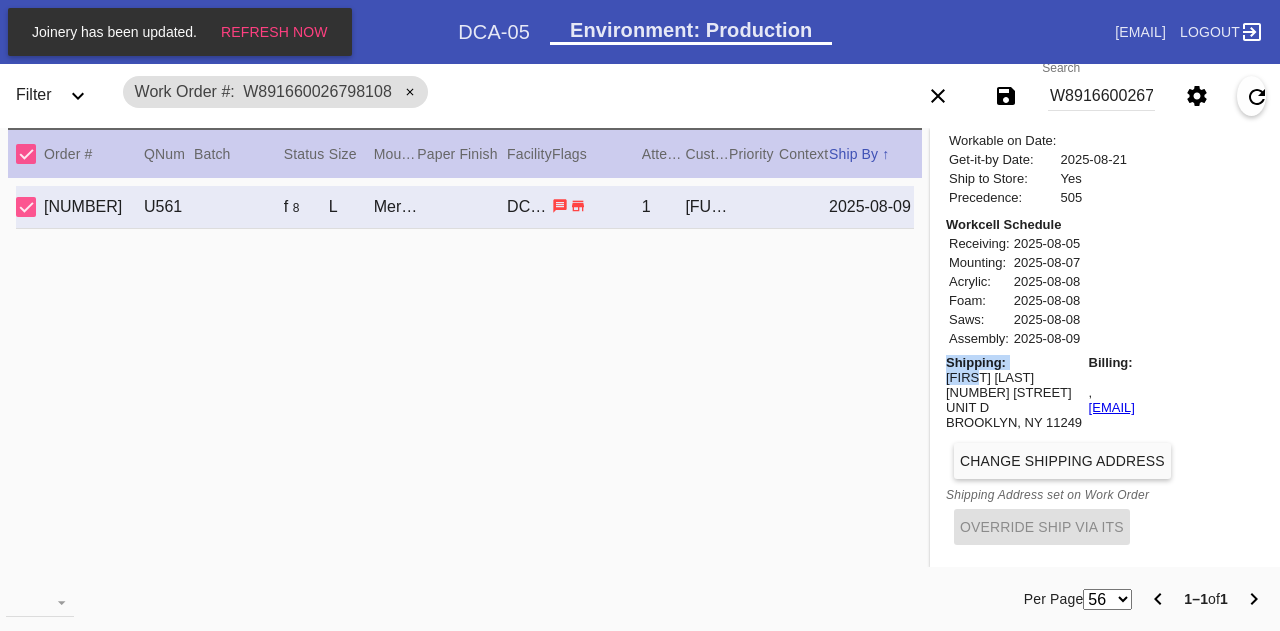 drag, startPoint x: 962, startPoint y: 367, endPoint x: 918, endPoint y: 374, distance: 44.553337 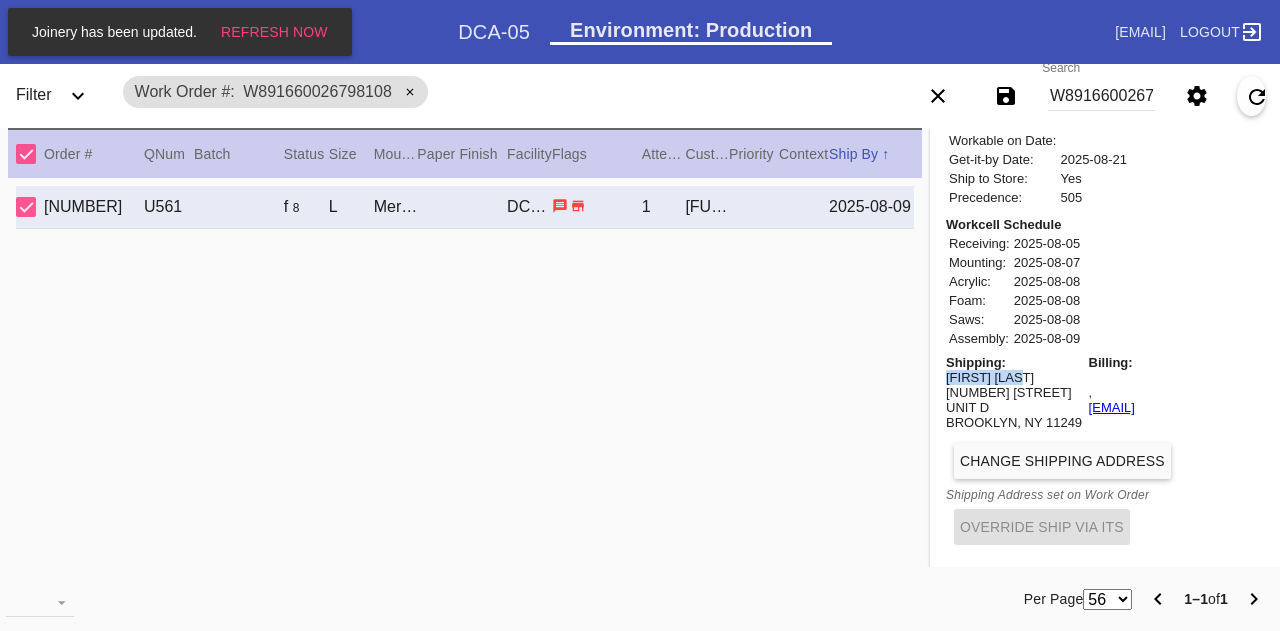 drag, startPoint x: 938, startPoint y: 379, endPoint x: 973, endPoint y: 375, distance: 35.22783 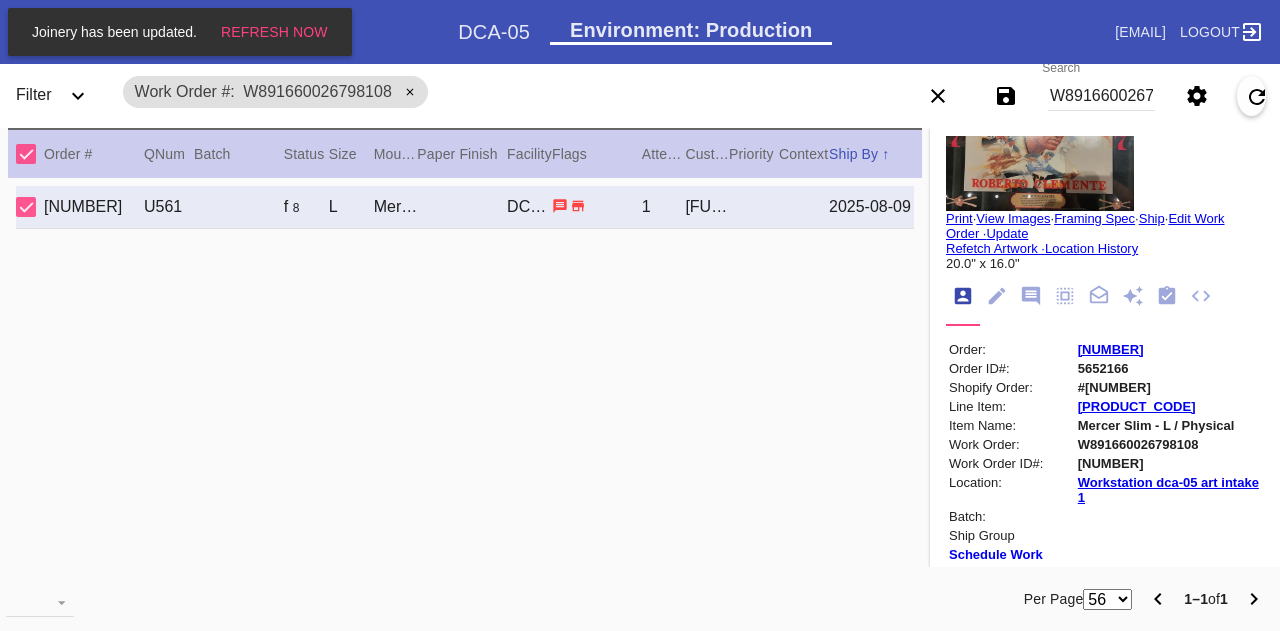 scroll, scrollTop: 0, scrollLeft: 0, axis: both 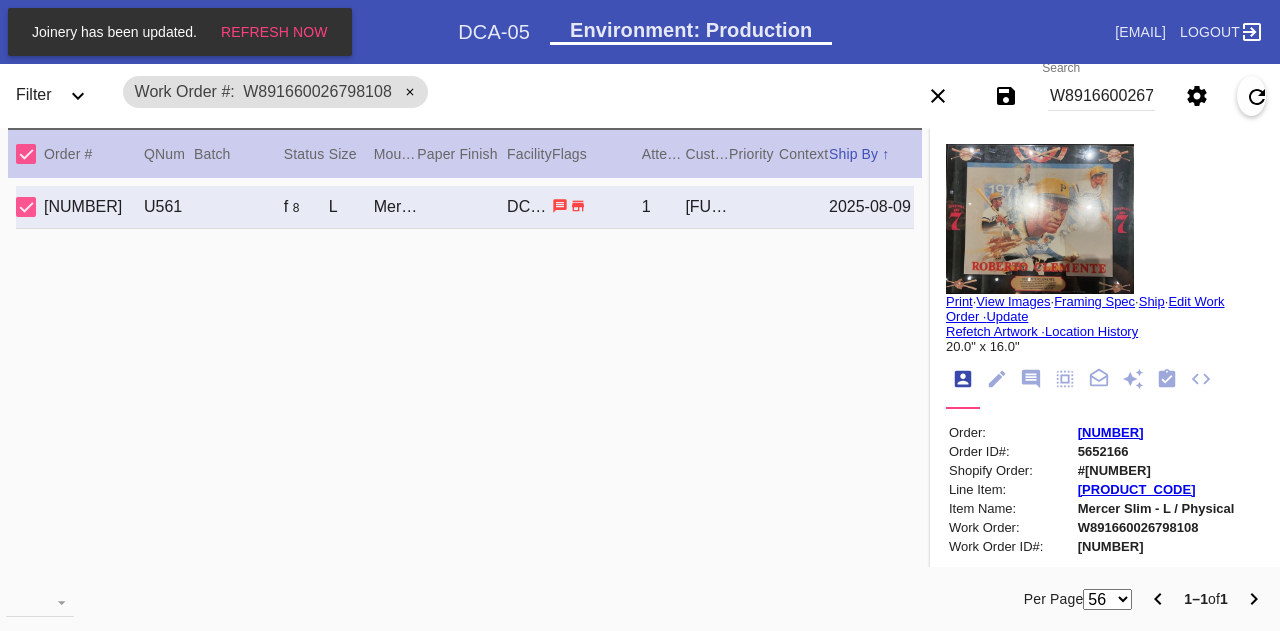 click on "Print" at bounding box center [959, 301] 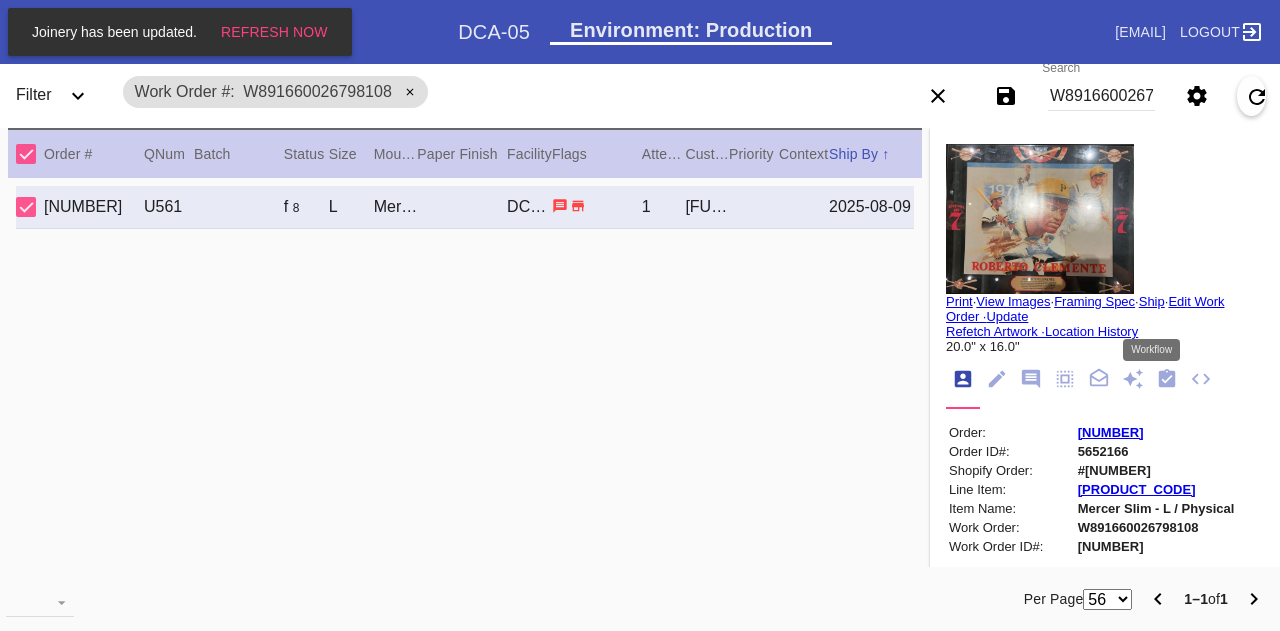 click 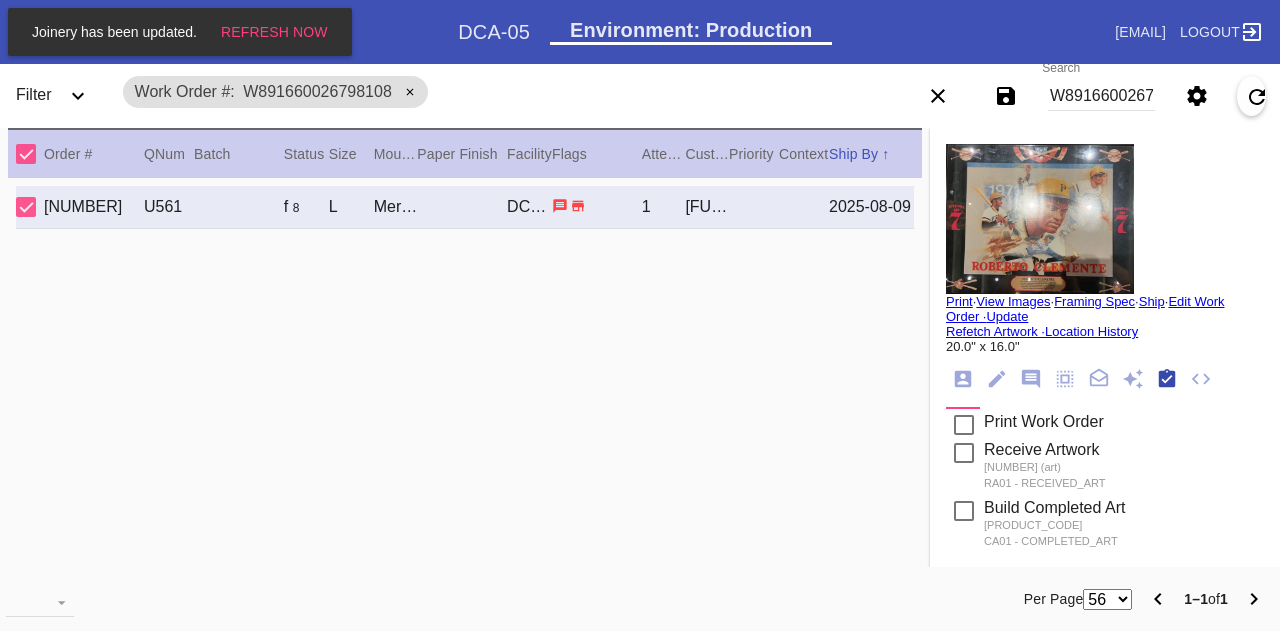 scroll, scrollTop: 318, scrollLeft: 0, axis: vertical 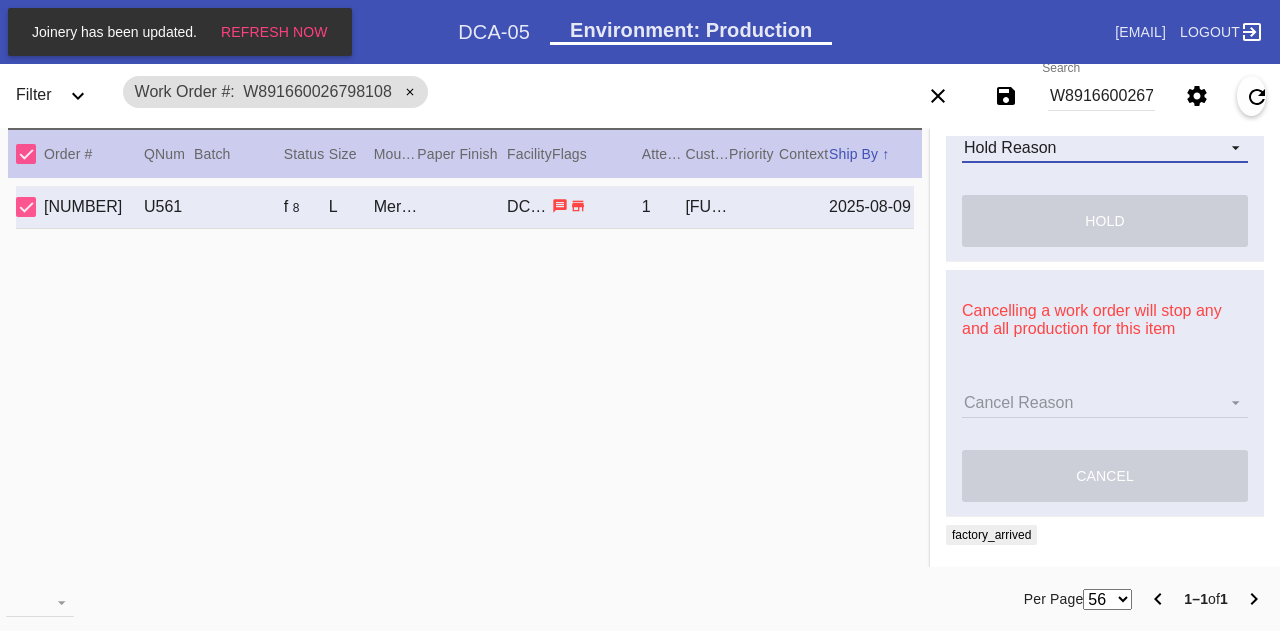 click on "Hold Reason Artcare Artwork Review CA Proactive Outreach CX Artwork Review CX Asset Protection Review Embedded Mat Plaque F4B Order Update FB Internal Sample Facility Out of Stock HPO Not Received Ops Question Submitted Order Change Request Out of Stock Pull for Production Replacement Ordered Retail NSOGW Search and Rescue Update Work Order" at bounding box center (1105, 148) 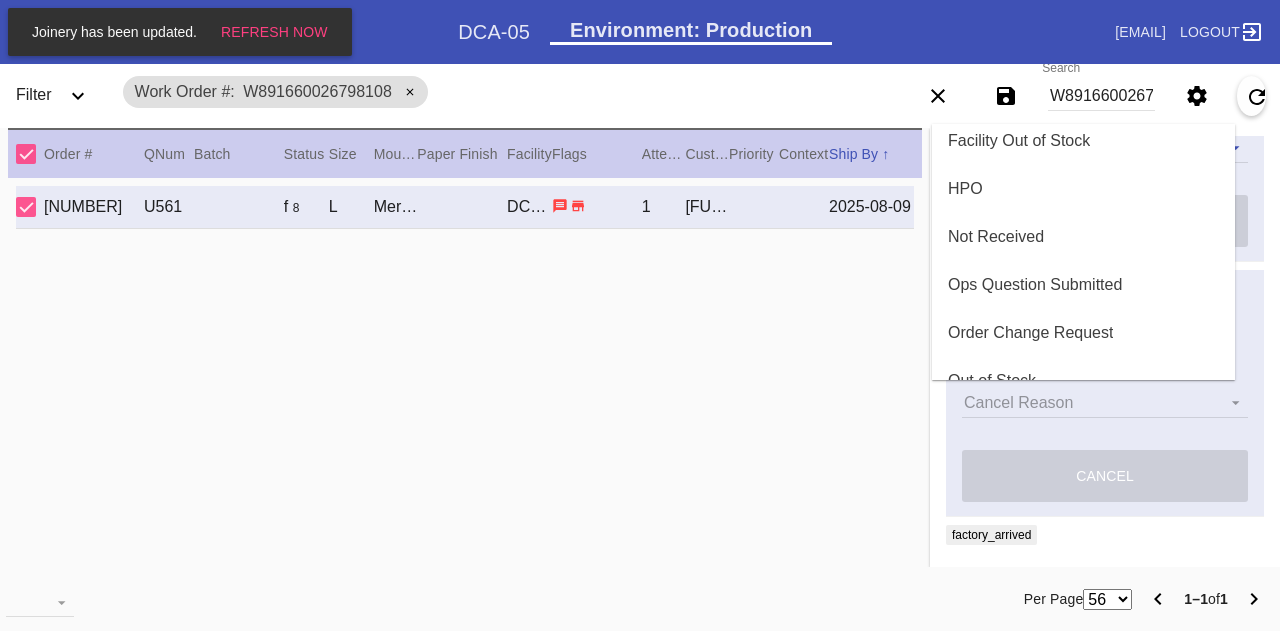 scroll, scrollTop: 344, scrollLeft: 0, axis: vertical 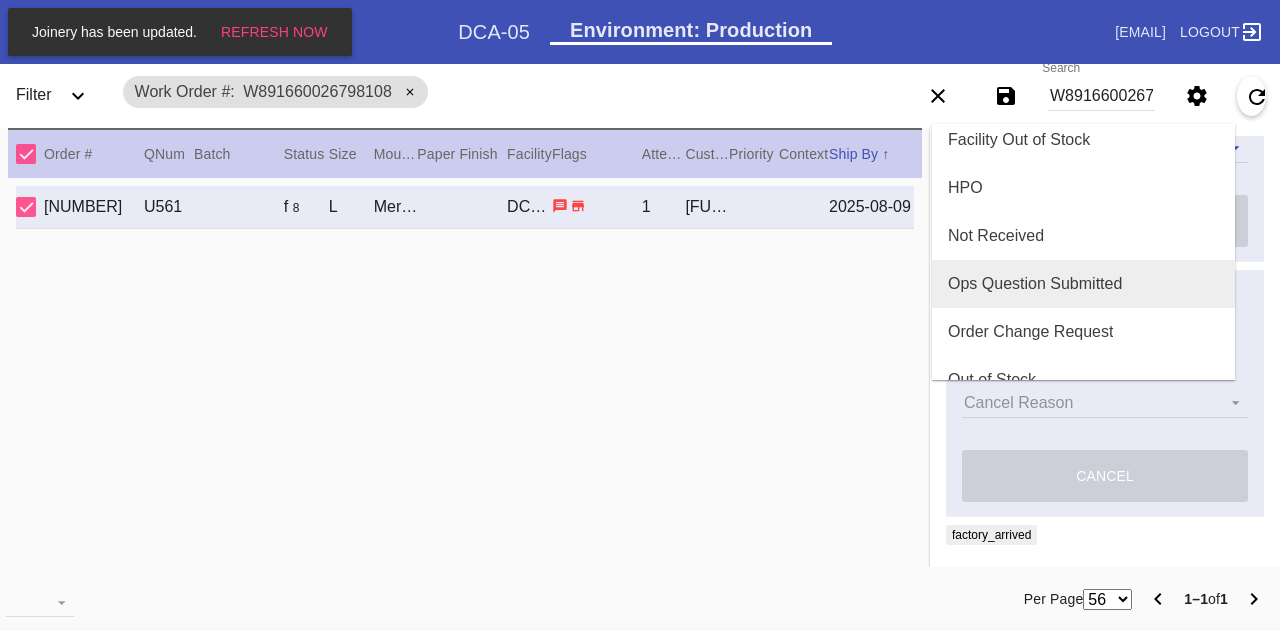 click on "Ops Question Submitted" at bounding box center [1083, 284] 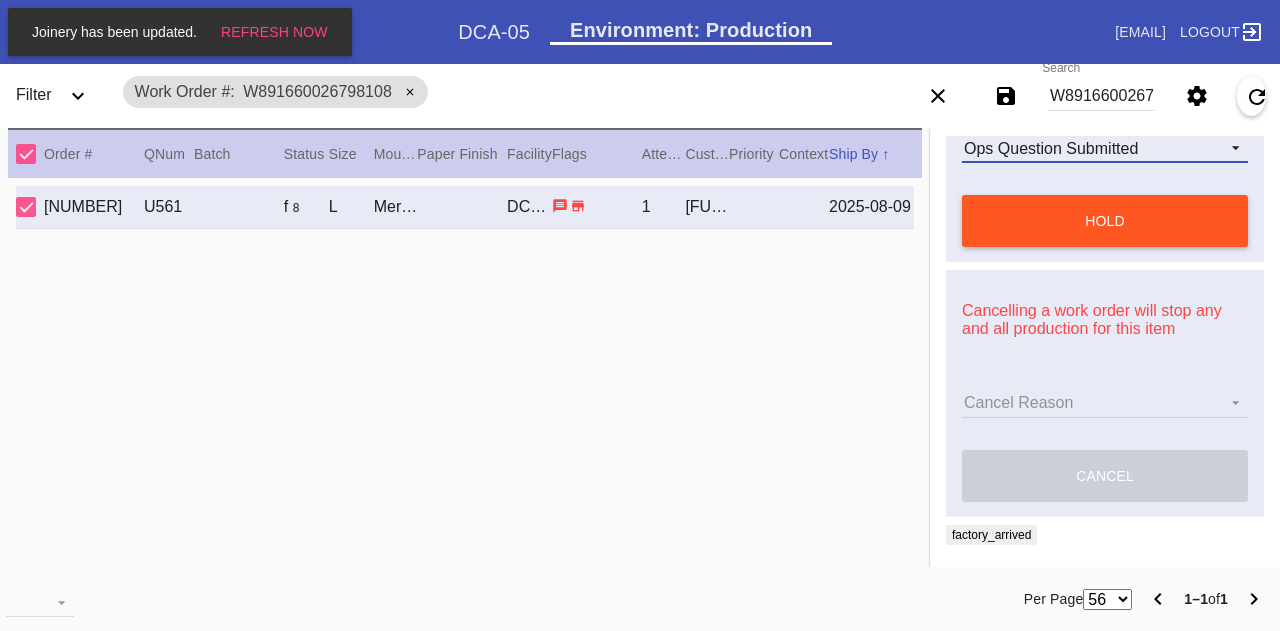 scroll, scrollTop: 888, scrollLeft: 0, axis: vertical 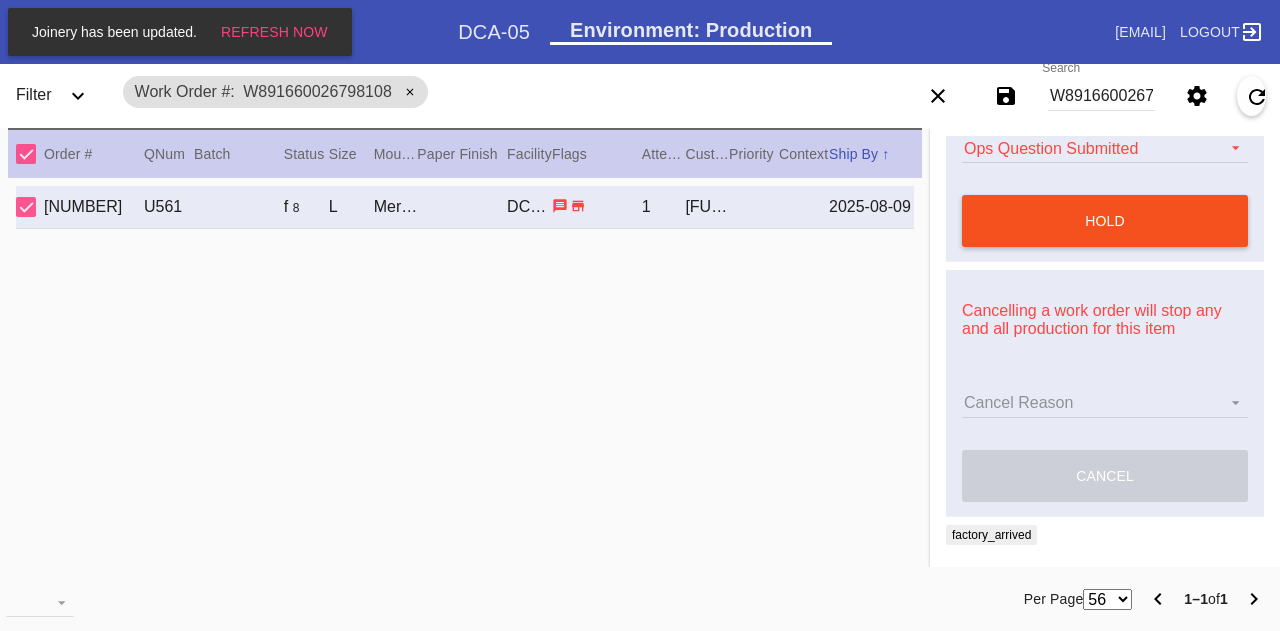 click on "hold" at bounding box center (1105, 221) 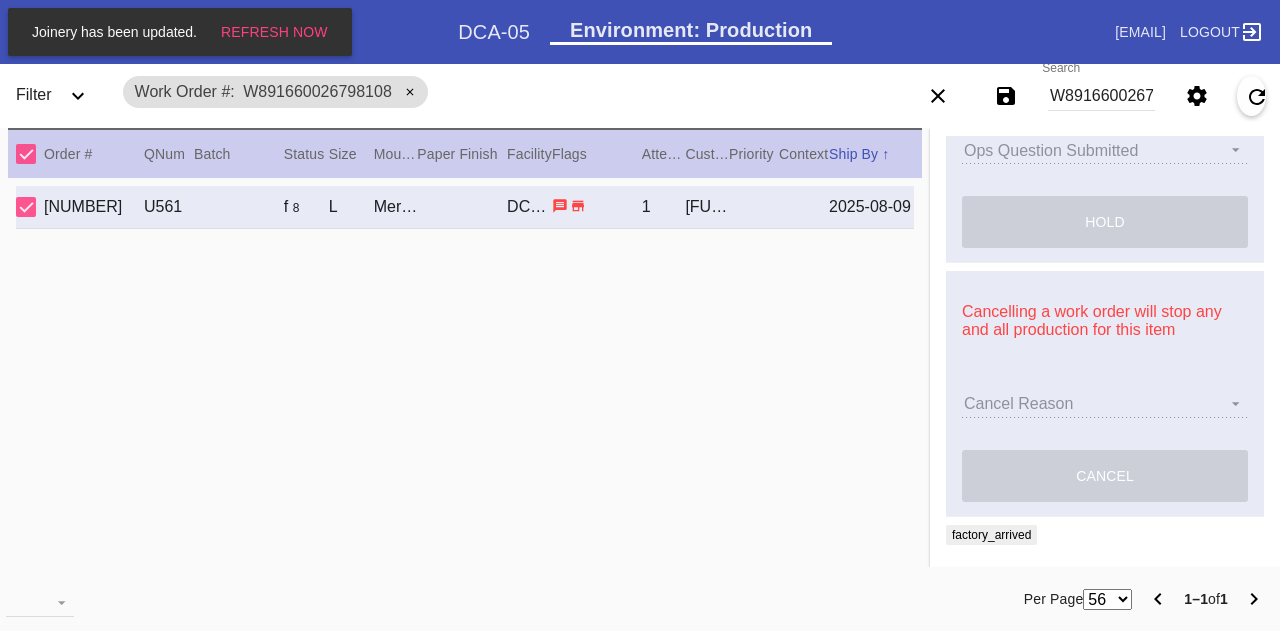 type 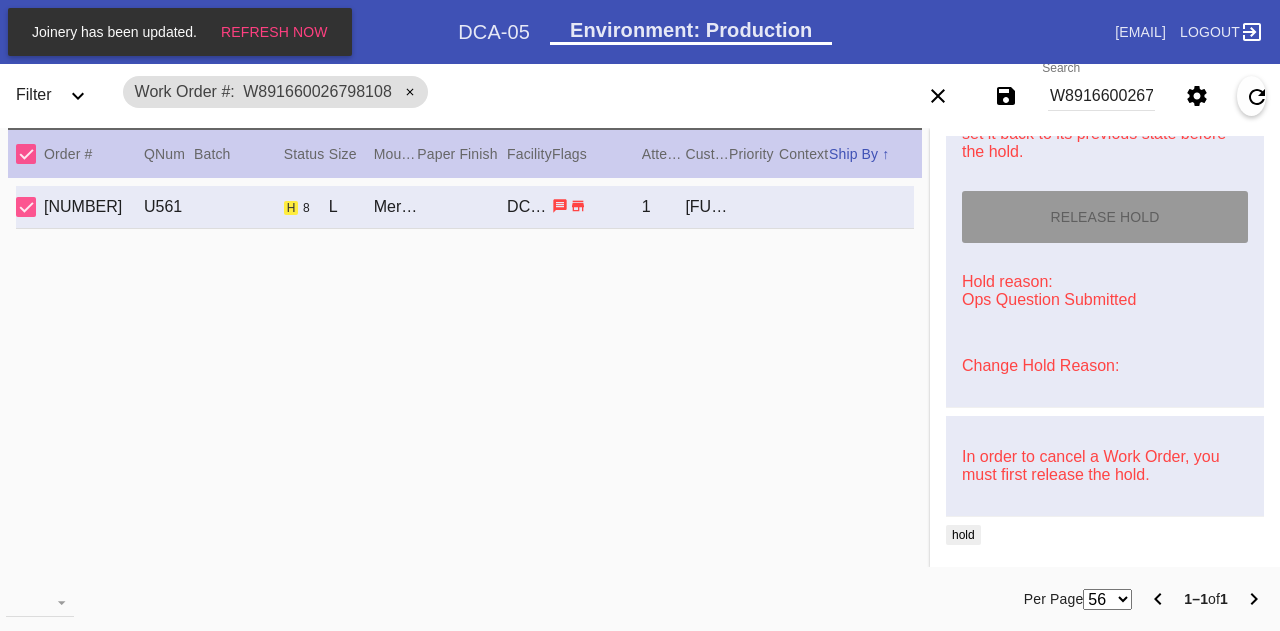 scroll, scrollTop: 834, scrollLeft: 0, axis: vertical 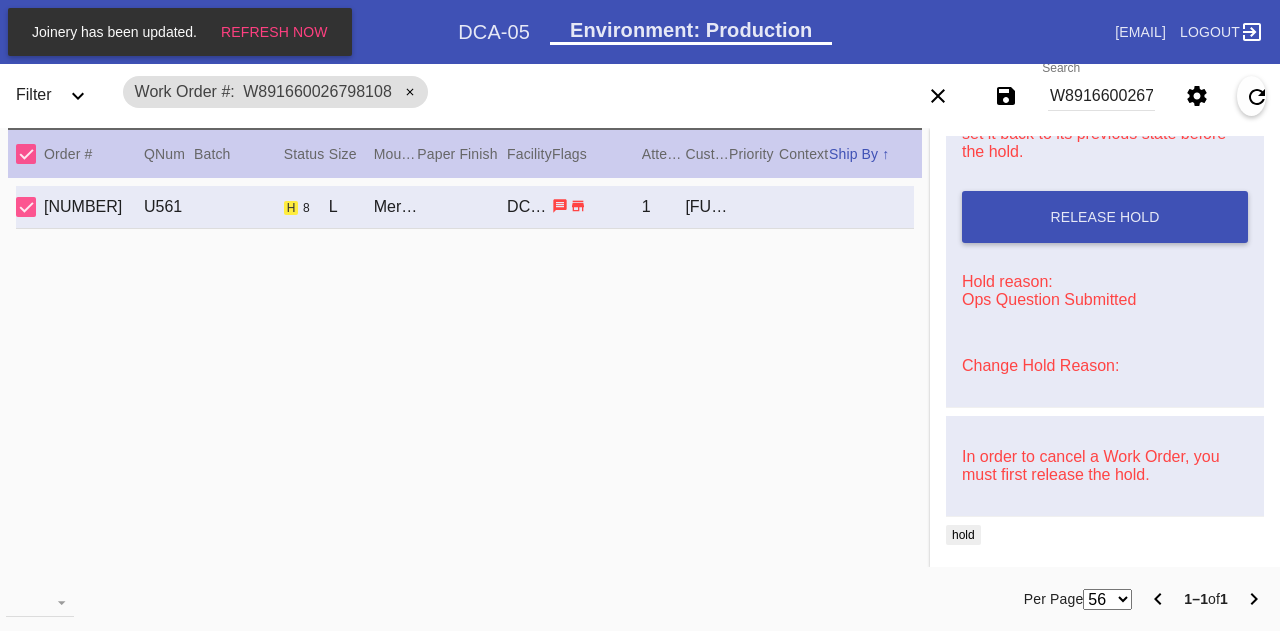 click on "W891660026798108" at bounding box center [1101, 96] 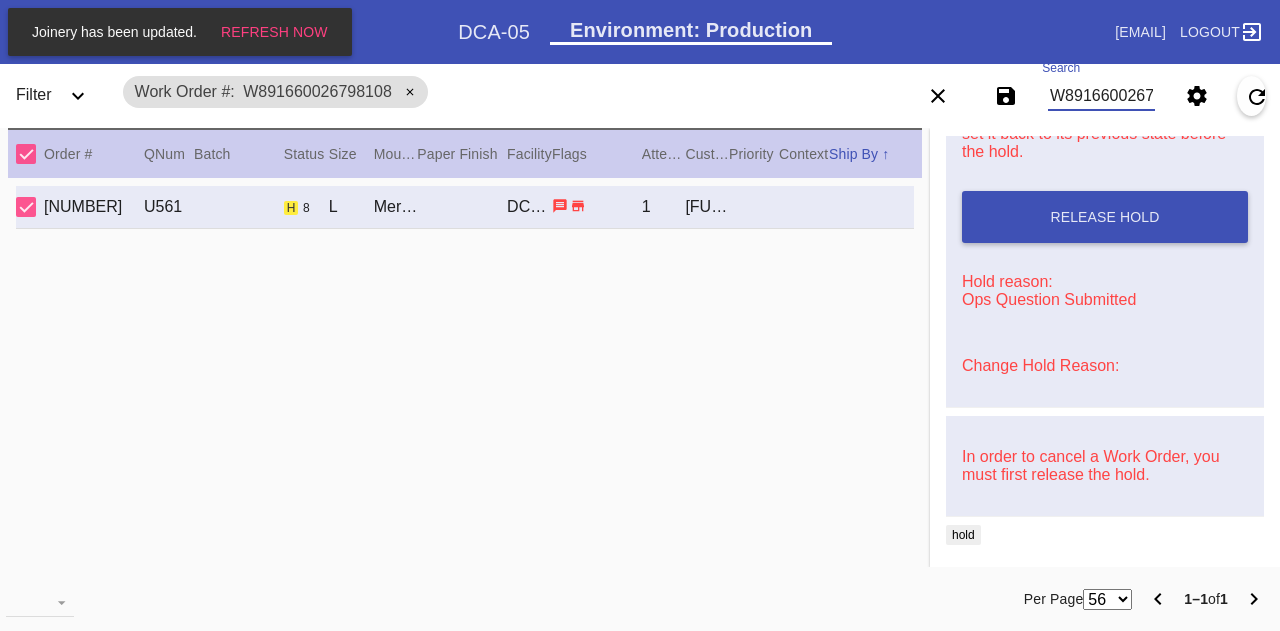 click on "W891660026798108" at bounding box center [1101, 96] 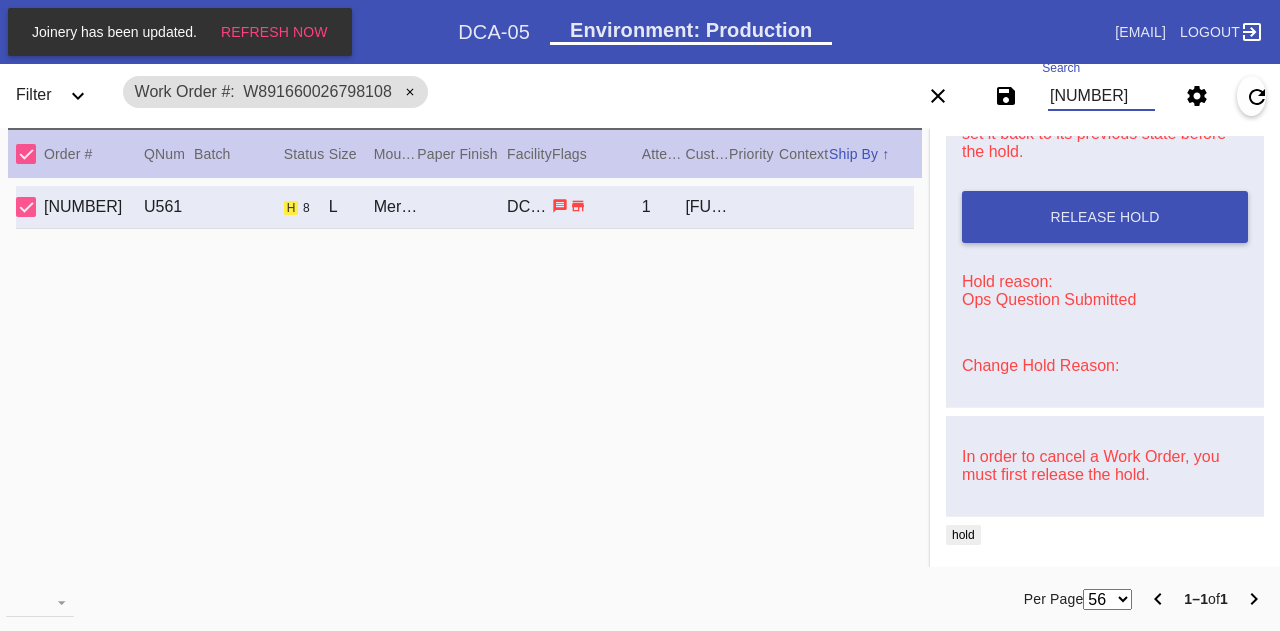type on "W793794413483974" 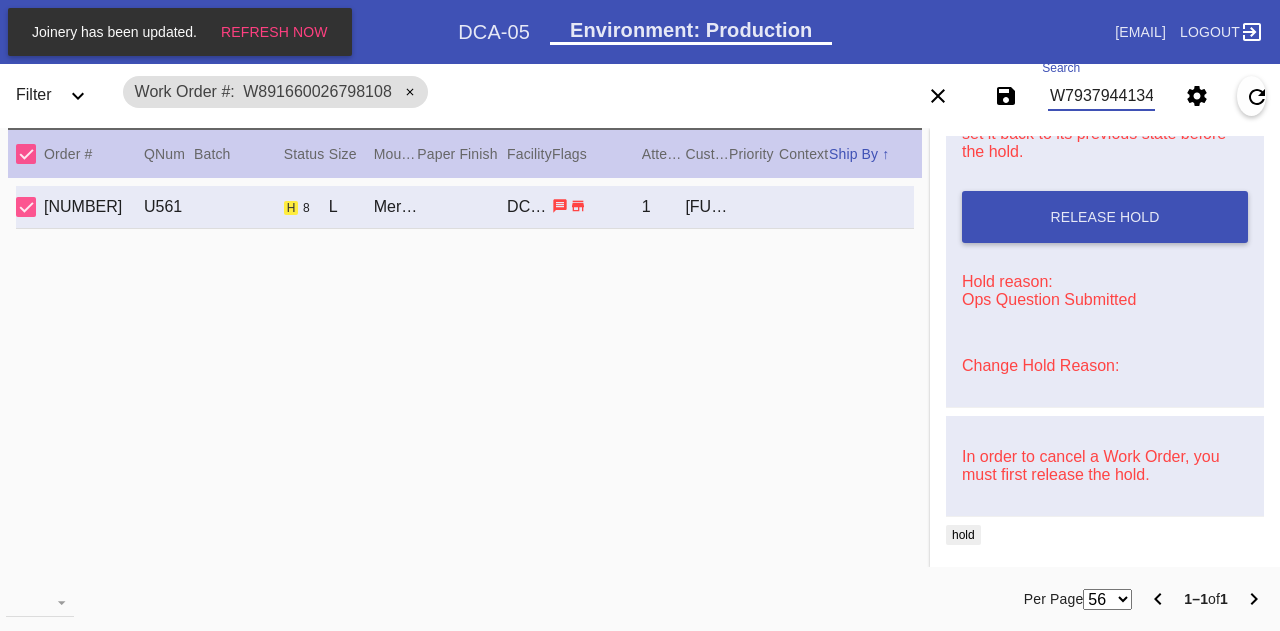 scroll, scrollTop: 0, scrollLeft: 45, axis: horizontal 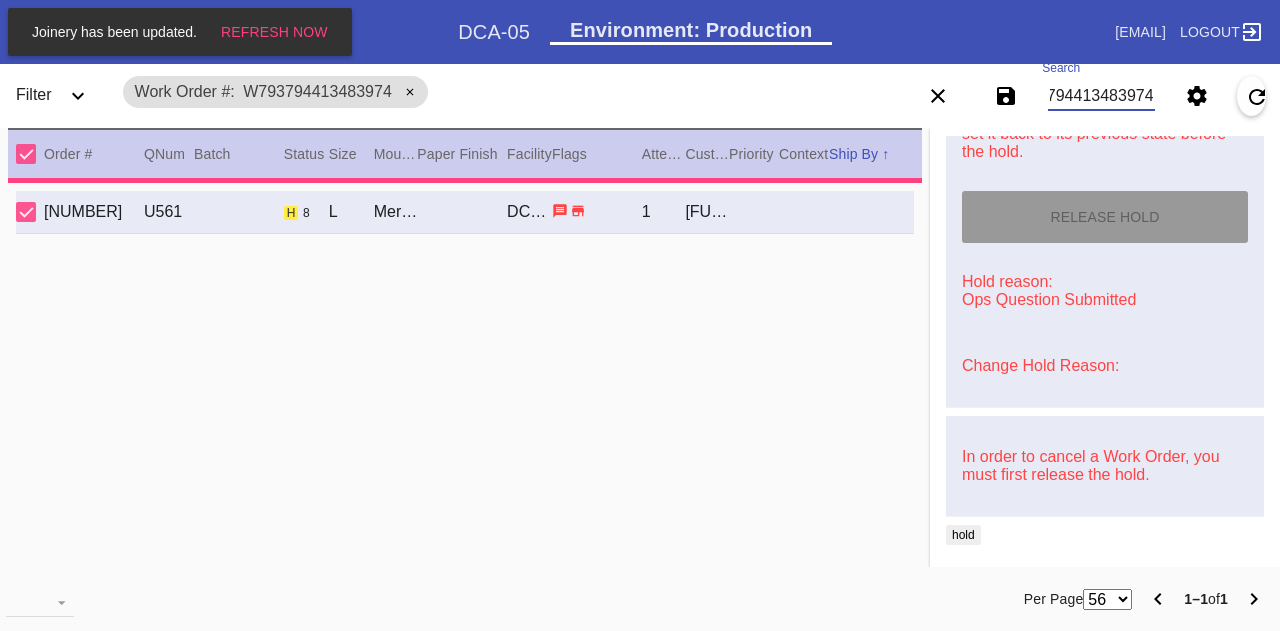 type on "23.375" 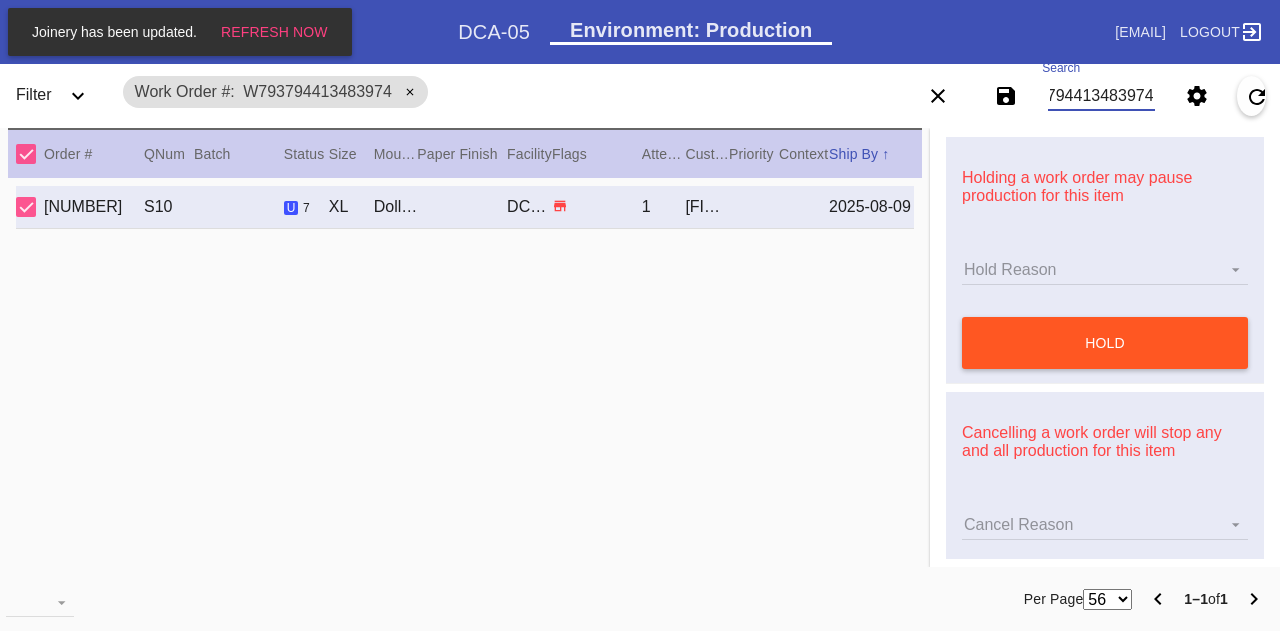 scroll, scrollTop: 0, scrollLeft: 0, axis: both 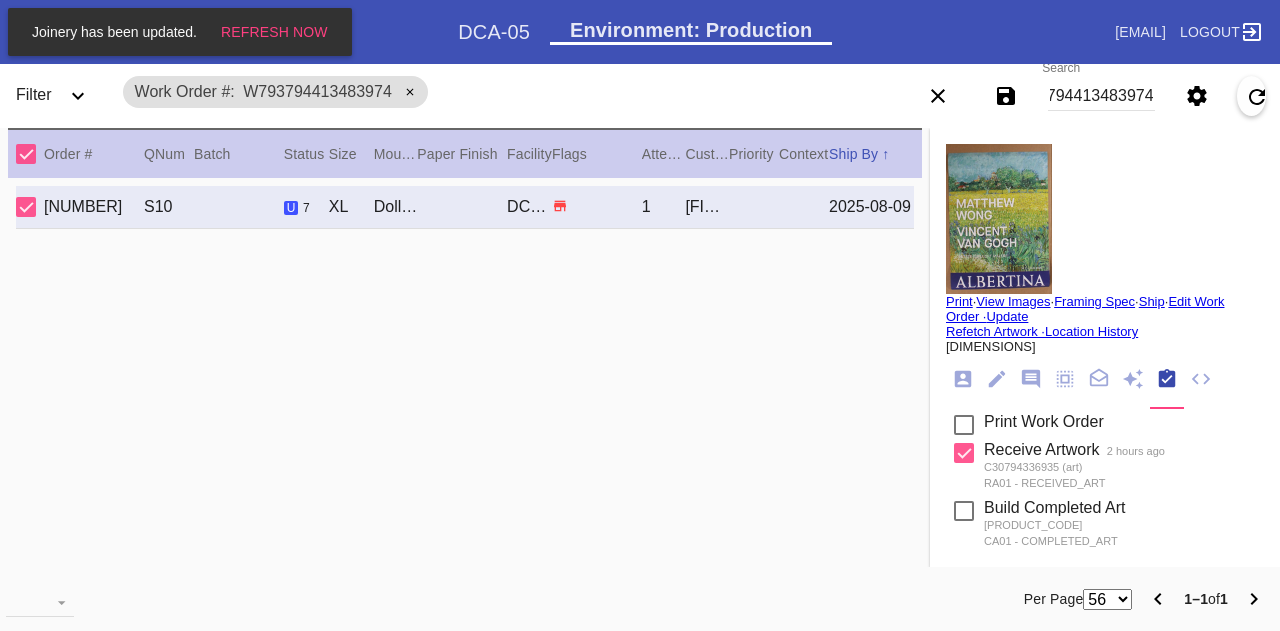 click 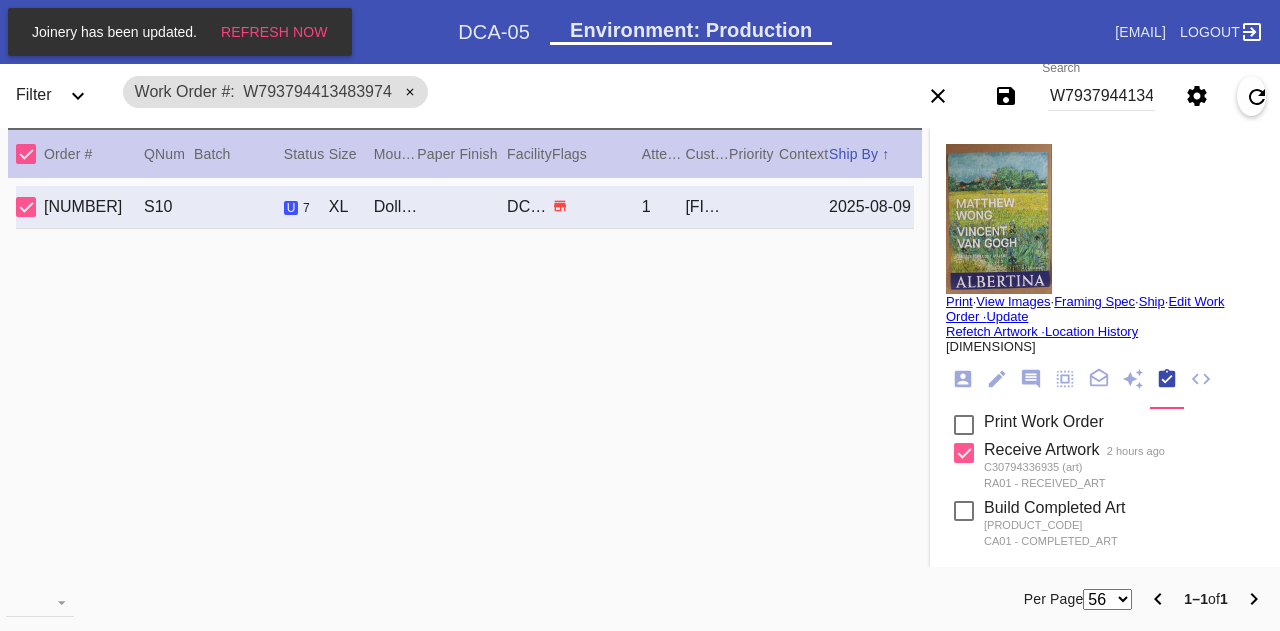 scroll, scrollTop: 122, scrollLeft: 0, axis: vertical 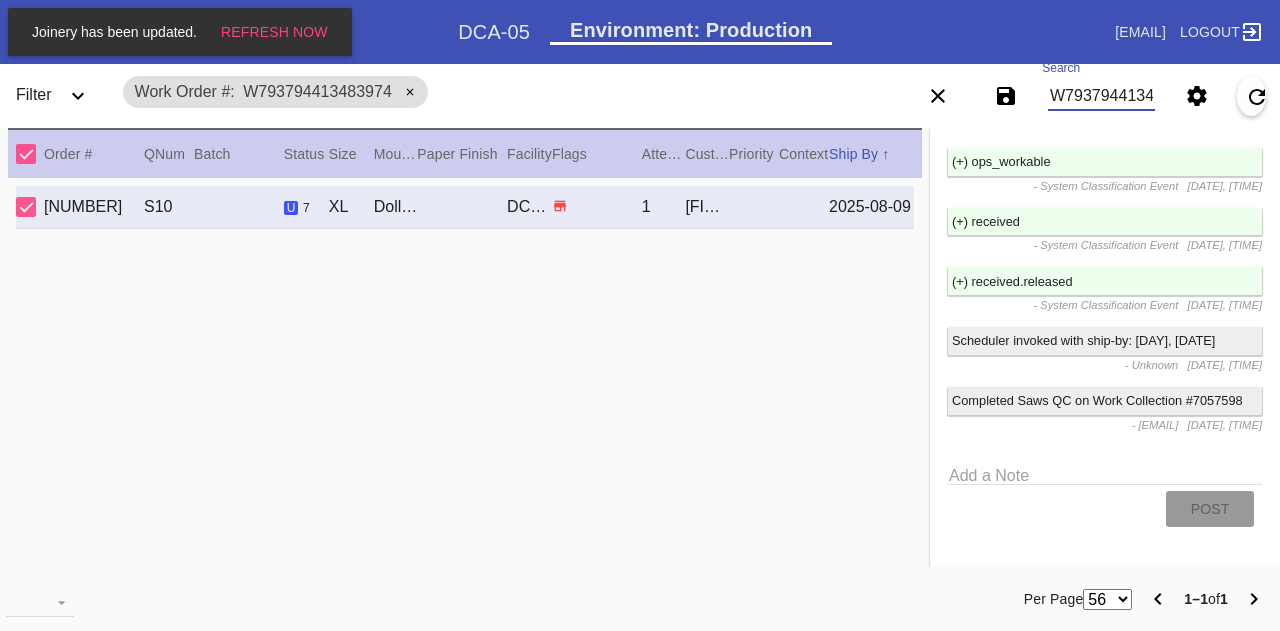 click on "W793794413483974" at bounding box center (1101, 96) 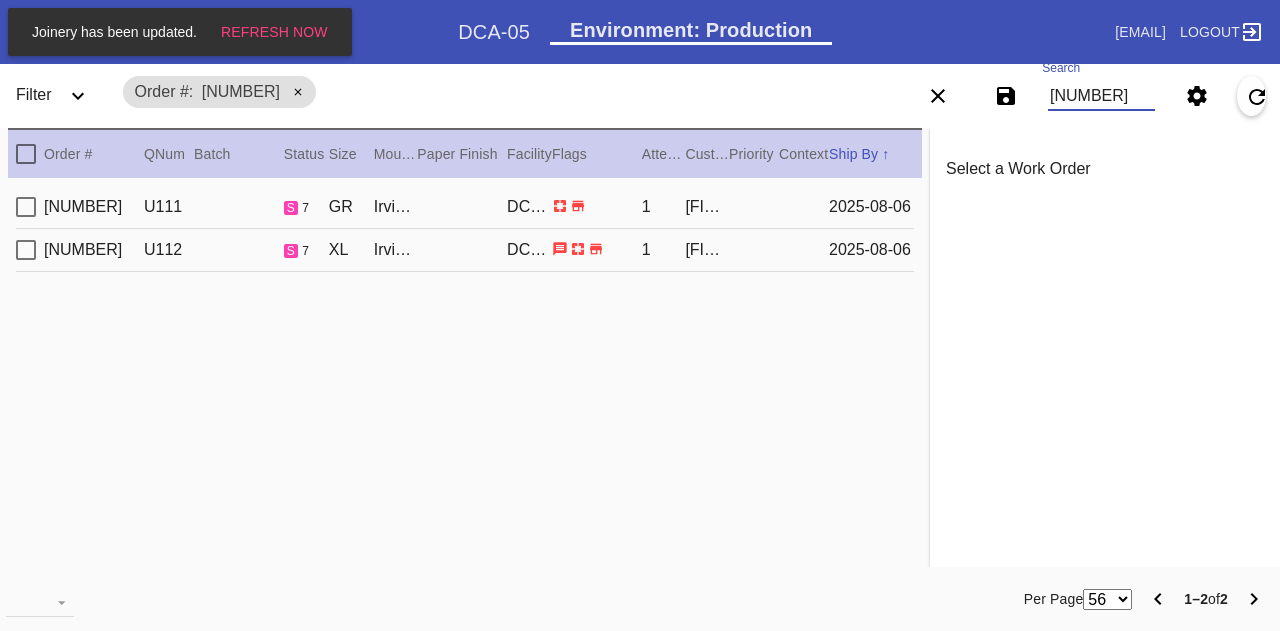 scroll, scrollTop: 0, scrollLeft: 0, axis: both 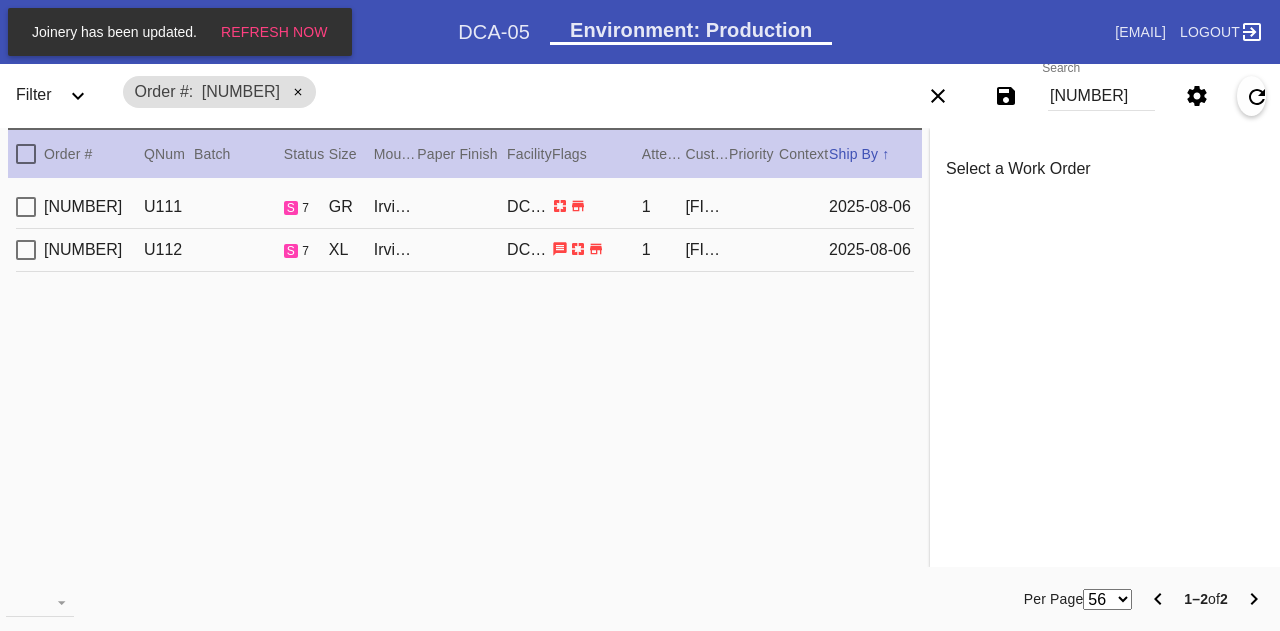 click on "[NUMBER] [LETTER] [LETTER] [NUMBER] [CITY] [STATE] [NUMBER] [FULL_NAME]
[DATE]" at bounding box center [465, 207] 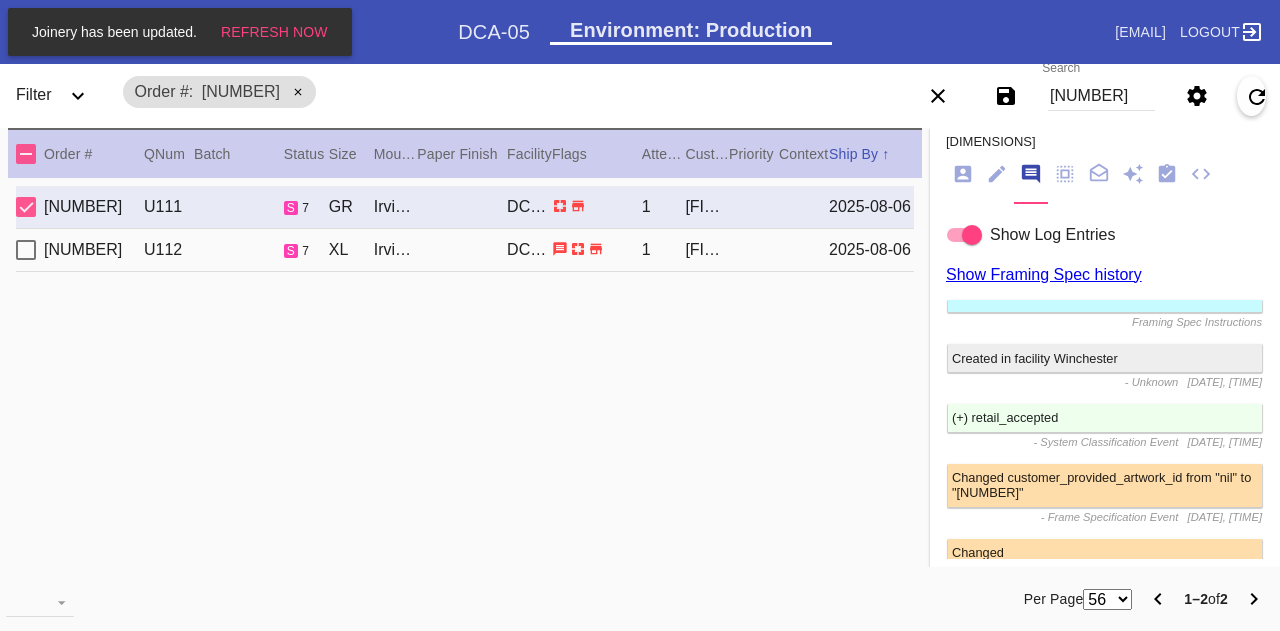 click on "2025-08-06" at bounding box center (871, 250) 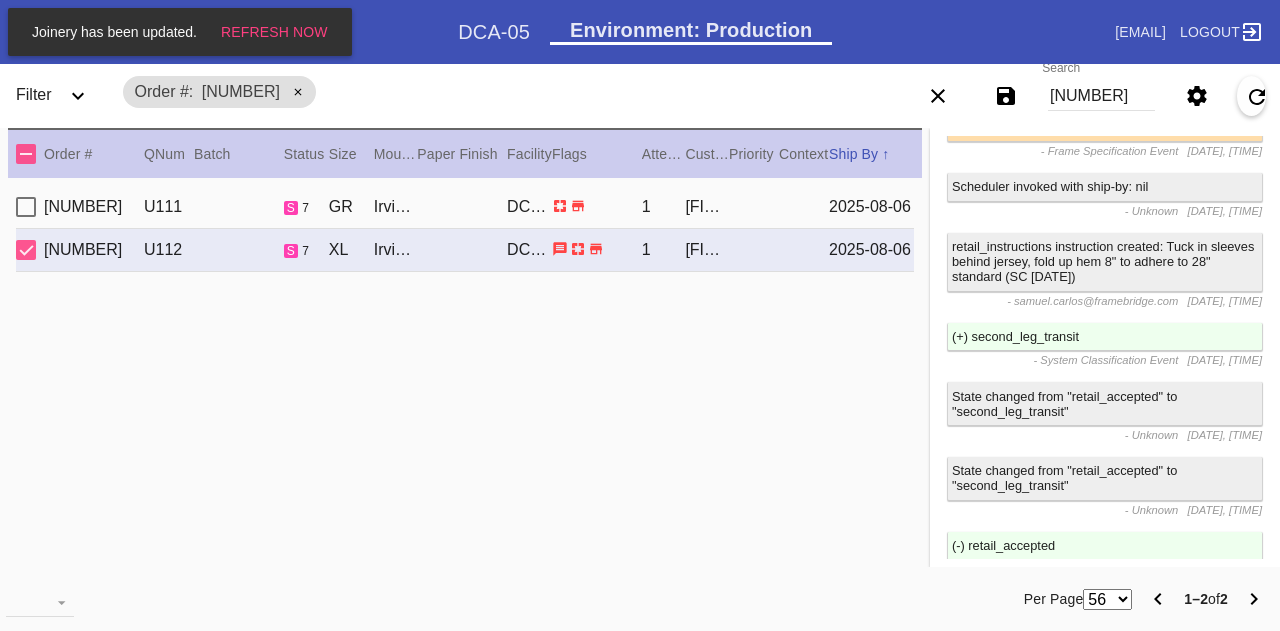 scroll, scrollTop: 854, scrollLeft: 0, axis: vertical 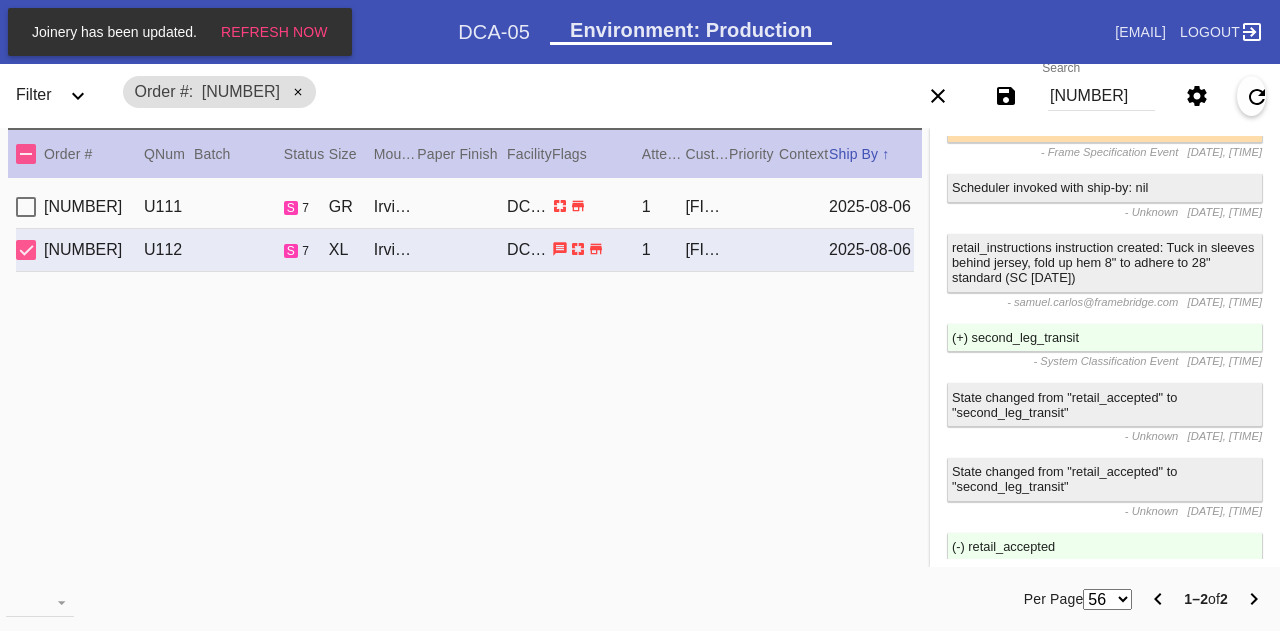 click on "[NUMBER] [LETTER] [LETTER] [NUMBER] [CITY] [STATE] [NUMBER] [FULL_NAME]
[DATE]" at bounding box center (465, 207) 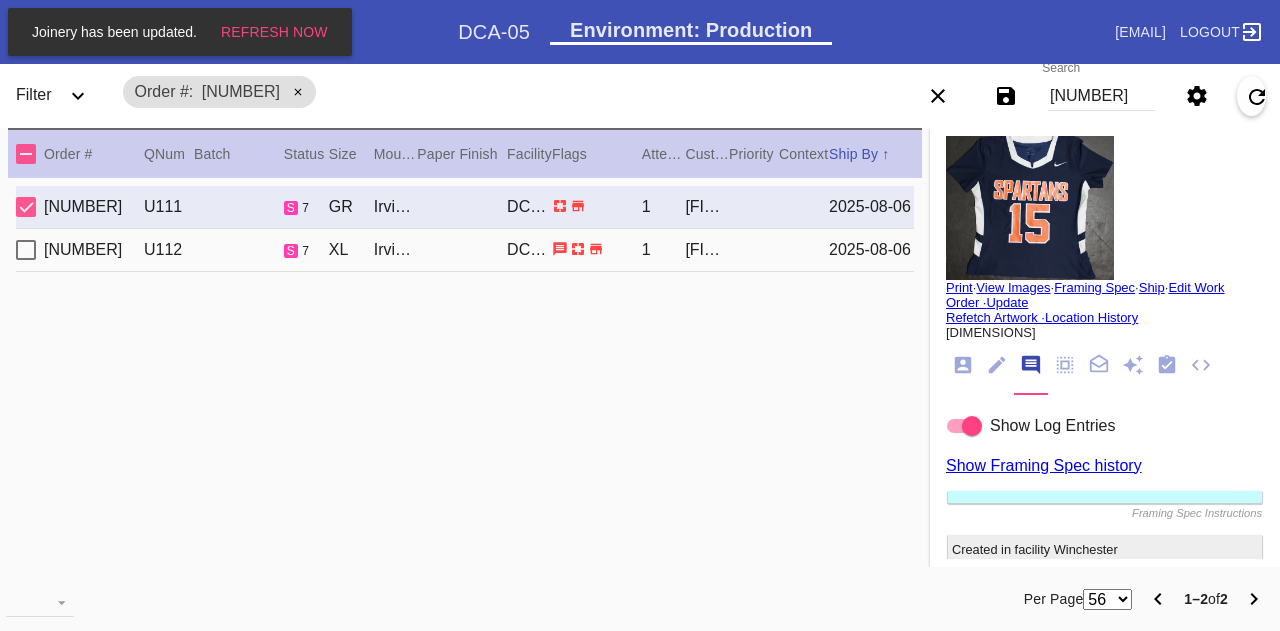 scroll, scrollTop: 30, scrollLeft: 0, axis: vertical 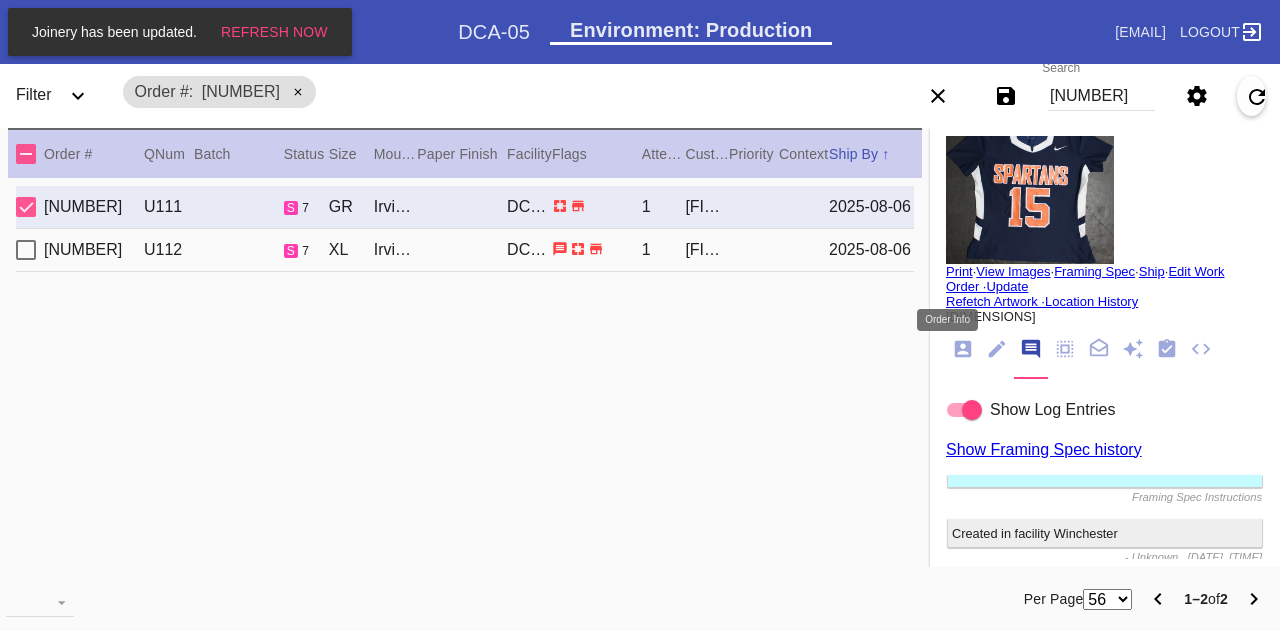 click 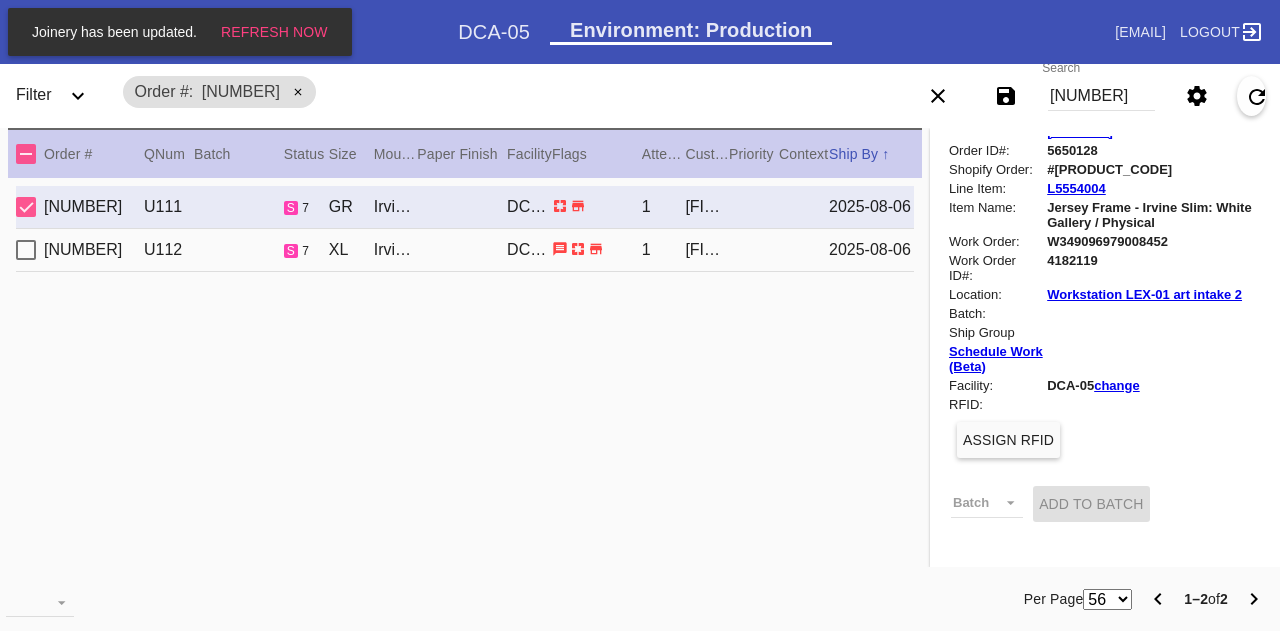 scroll, scrollTop: 712, scrollLeft: 0, axis: vertical 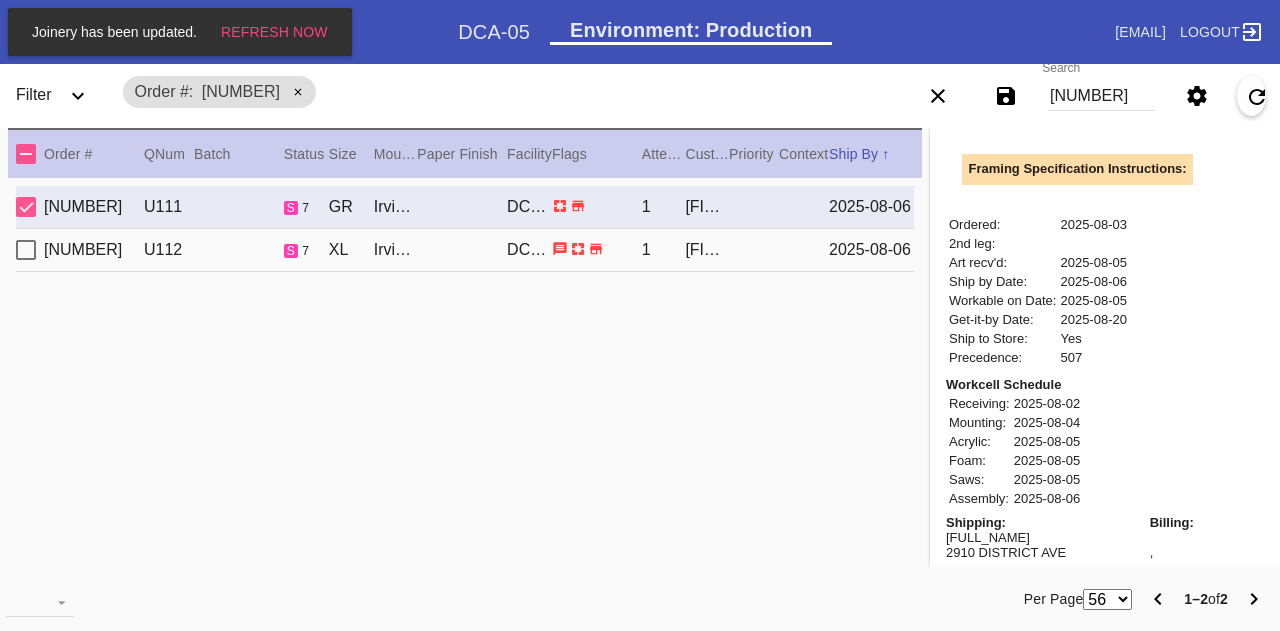 click on "[NUMBER] [LETTER] [LETTER] [NUMBER] [CITY] [STATE] [NUMBER] [FULL_NAME]
[DATE]" at bounding box center [465, 207] 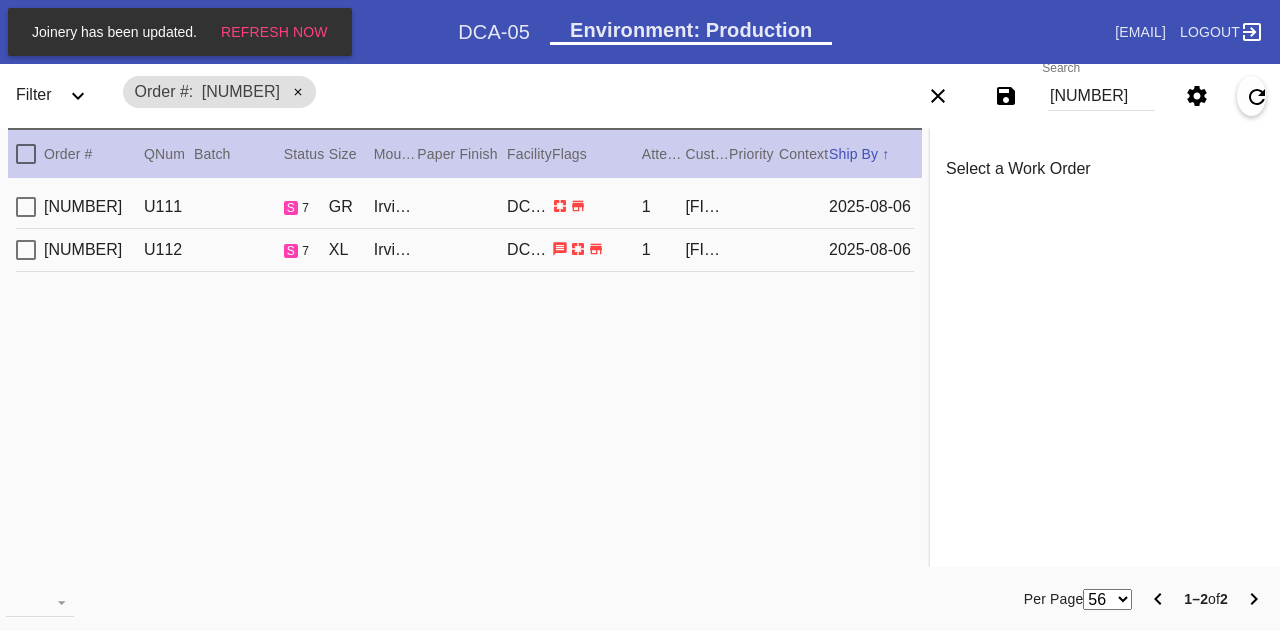 click on "2025-08-06" at bounding box center [871, 250] 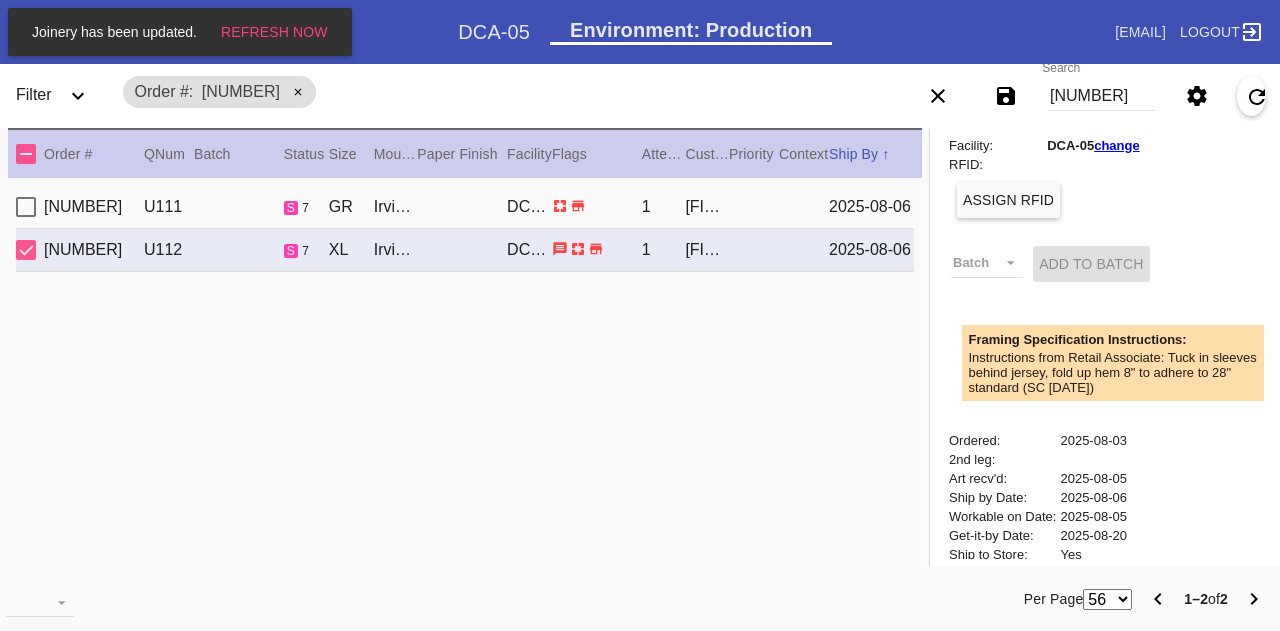 scroll, scrollTop: 560, scrollLeft: 0, axis: vertical 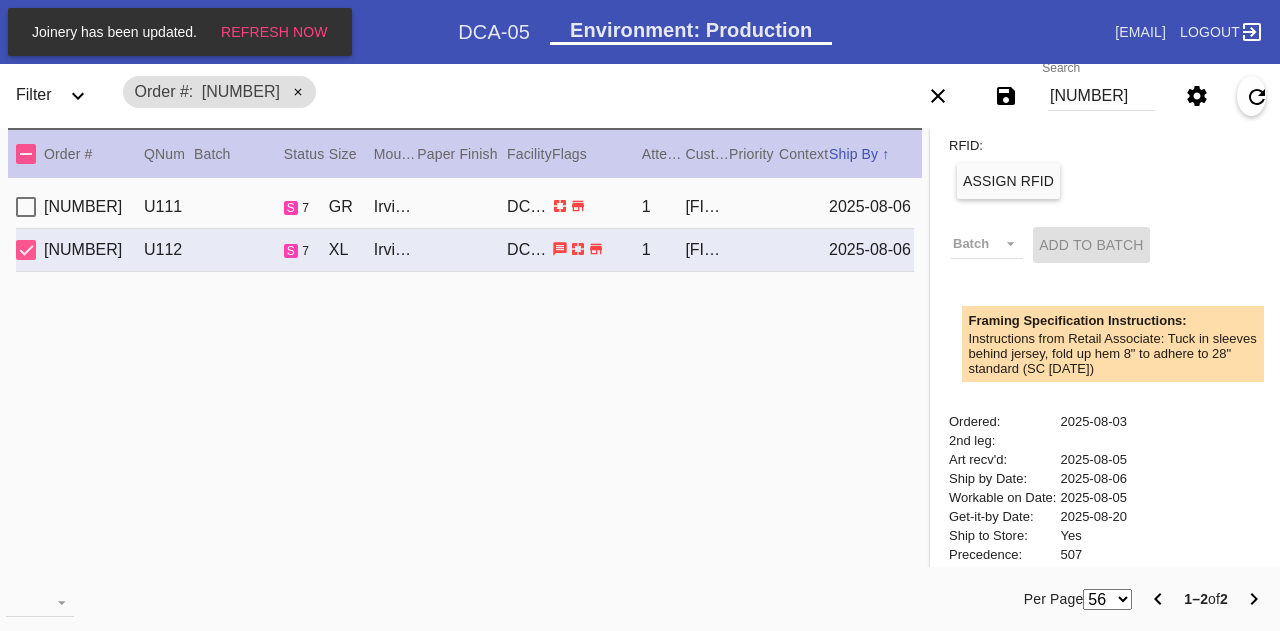 click on "Instructions from Retail Associate: Tuck in sleeves behind jersey, fold up hem 8" to adhere to 28" standard (SC [DATE])" at bounding box center [1121, 353] 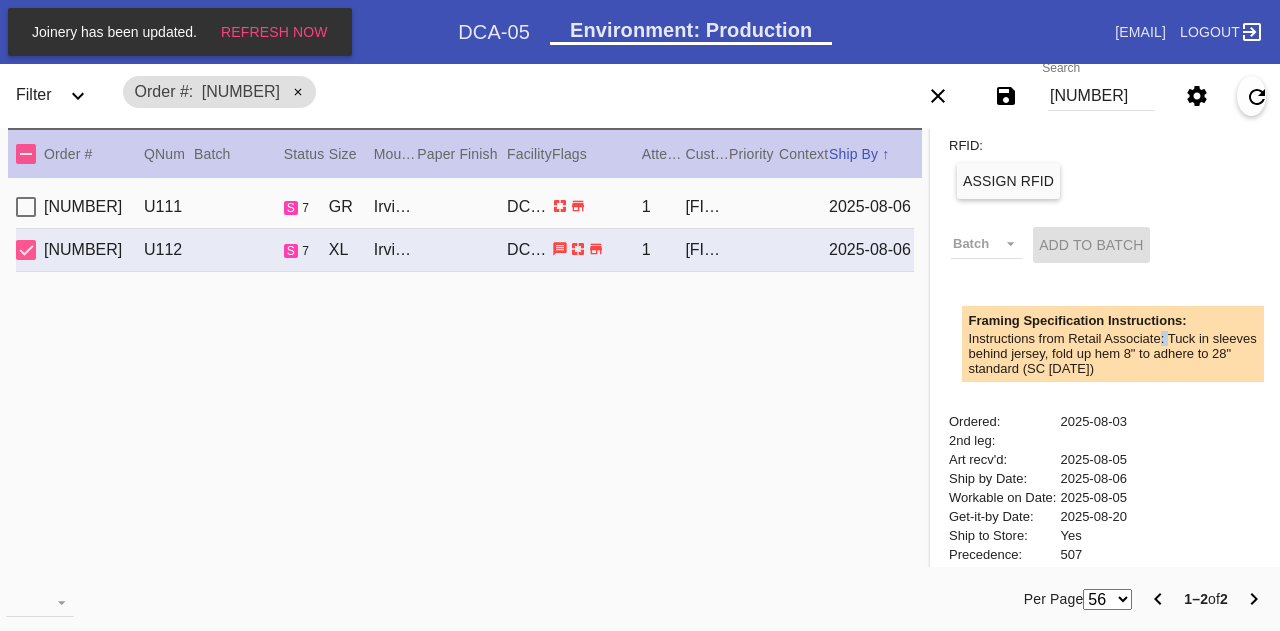 click on "Instructions from Retail Associate: Tuck in sleeves behind jersey, fold up hem 8" to adhere to 28" standard (SC [DATE])" at bounding box center (1121, 353) 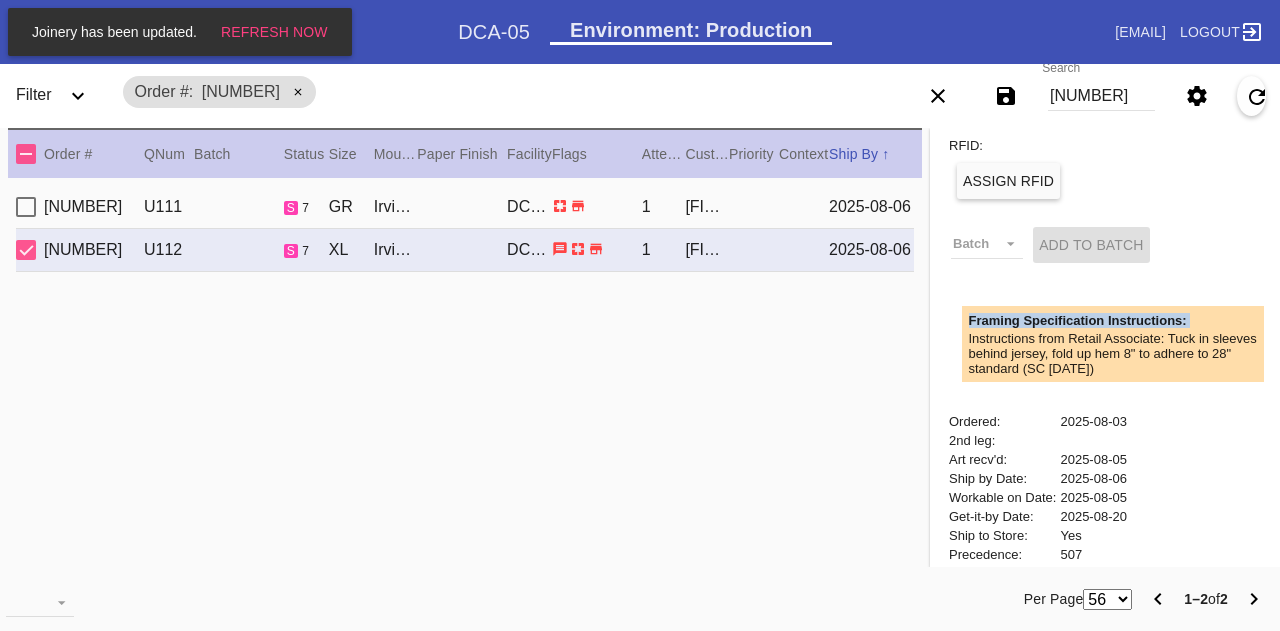 drag, startPoint x: 1145, startPoint y: 351, endPoint x: 1140, endPoint y: 373, distance: 22.561028 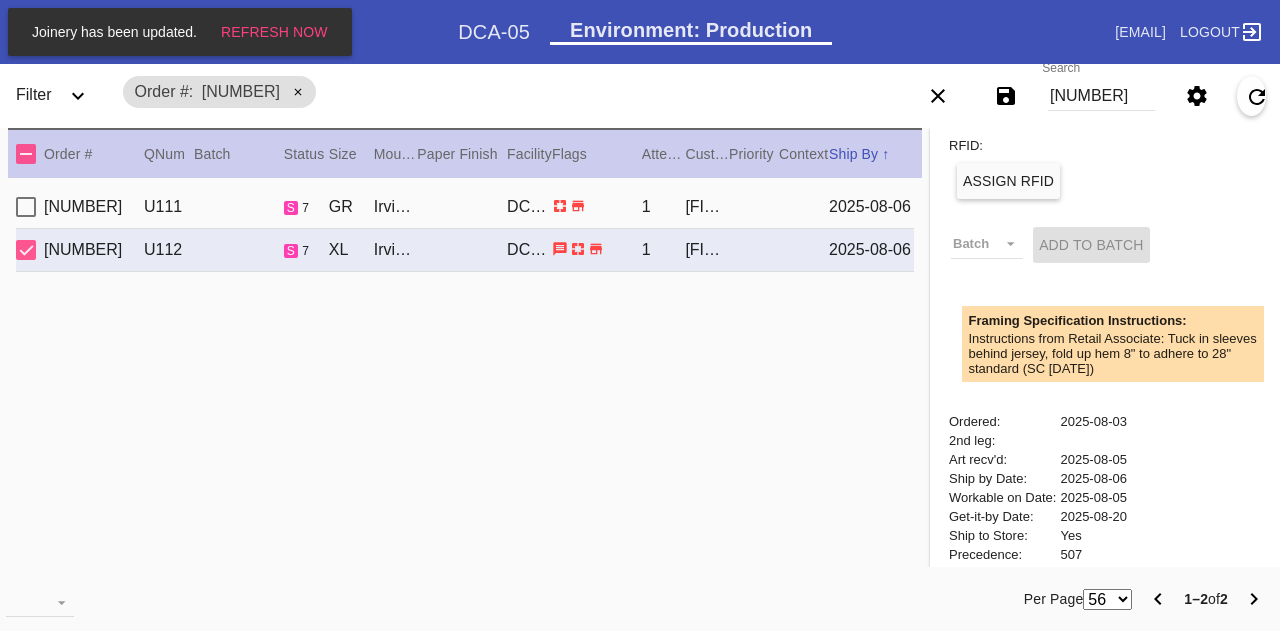 click on "Instructions from Retail Associate: Tuck in sleeves behind jersey, fold up hem 8" to adhere to 28" standard (SC [DATE])" at bounding box center (1121, 353) 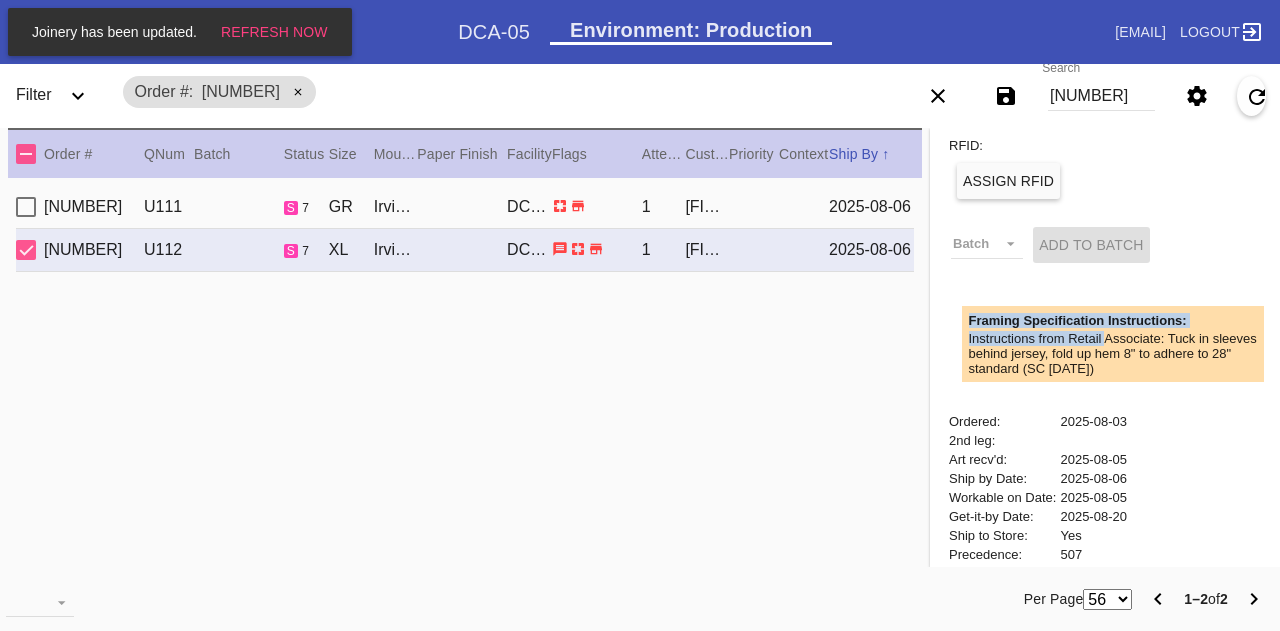 drag, startPoint x: 1140, startPoint y: 373, endPoint x: 1129, endPoint y: 333, distance: 41.484936 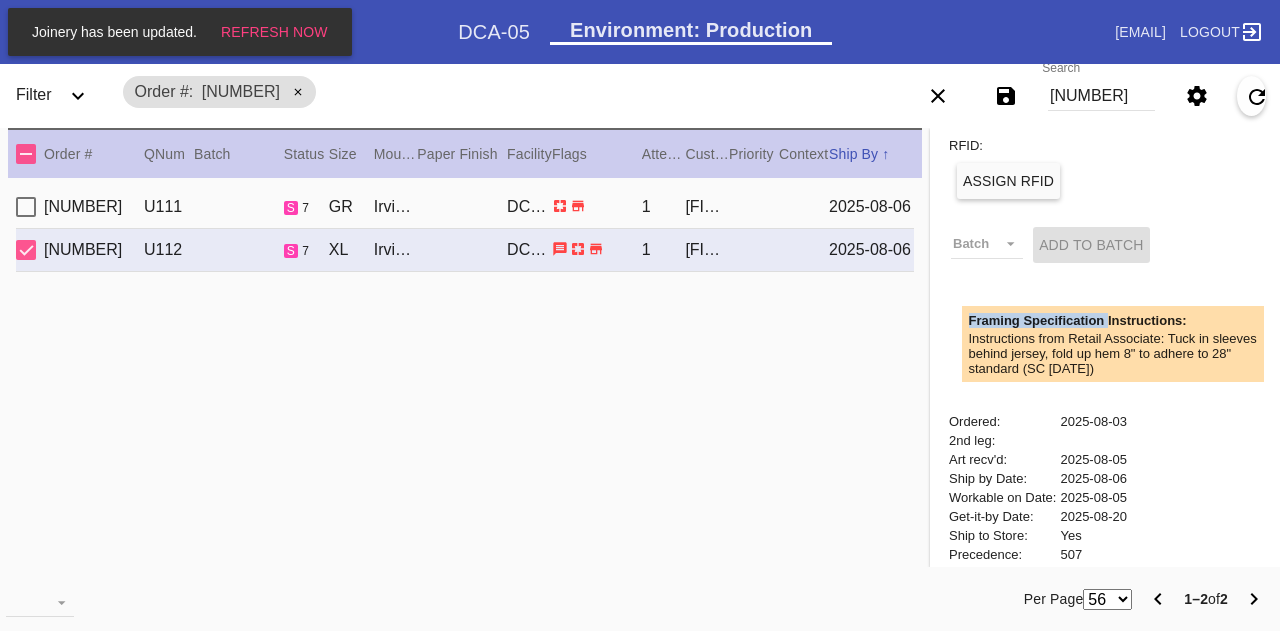 click on "Framing Specification Instructions:" at bounding box center [1121, 320] 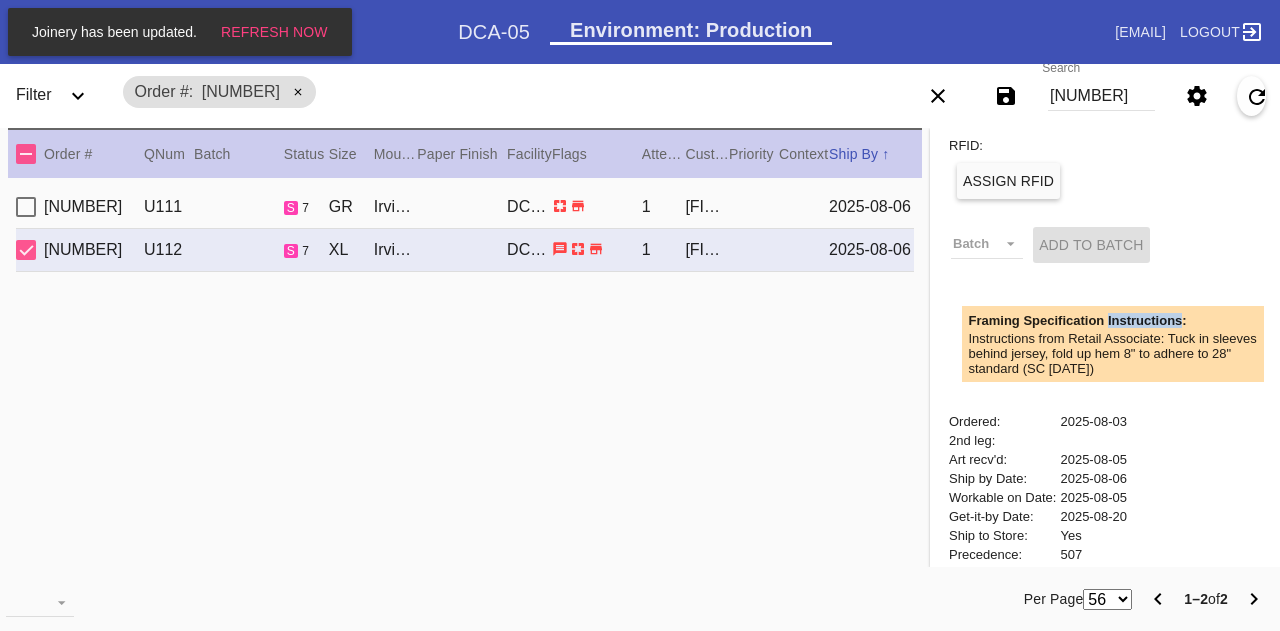 click on "Framing Specification Instructions:" at bounding box center (1121, 320) 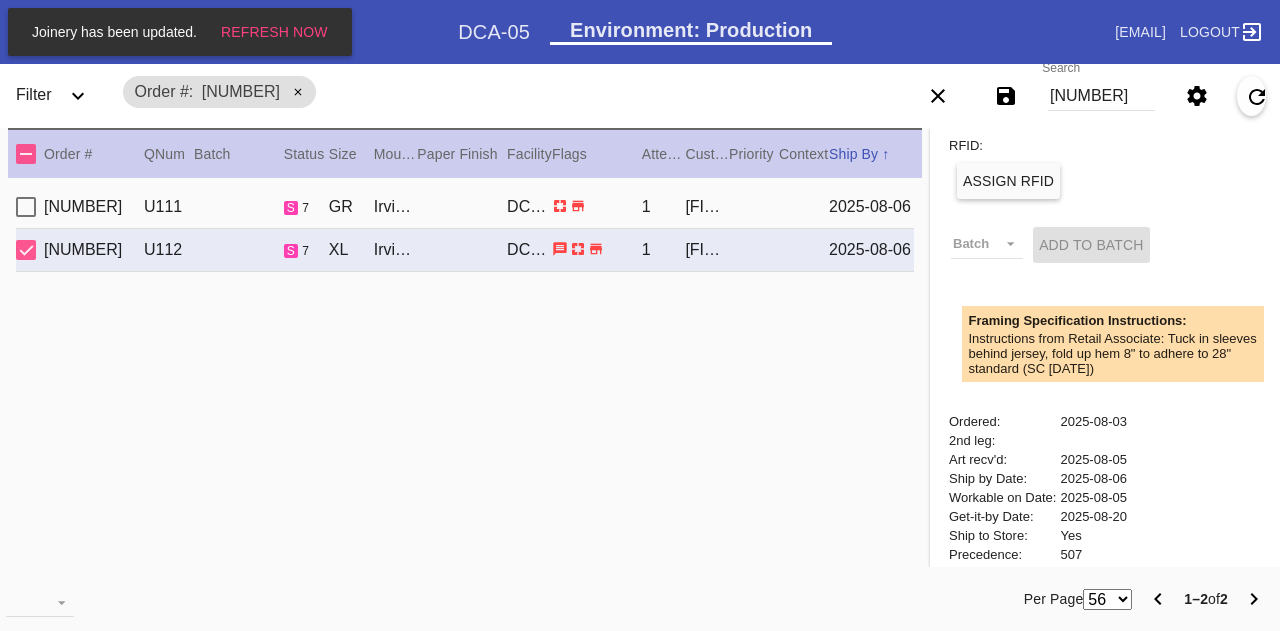 drag, startPoint x: 1129, startPoint y: 333, endPoint x: 1130, endPoint y: 355, distance: 22.022715 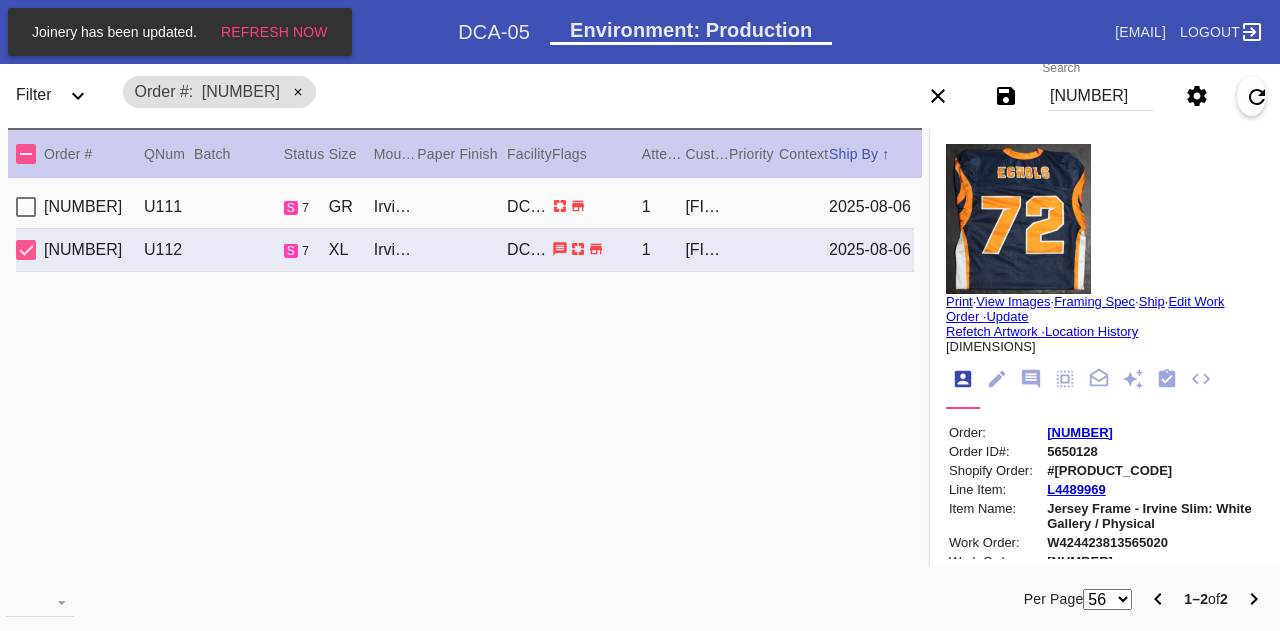 scroll, scrollTop: 0, scrollLeft: 0, axis: both 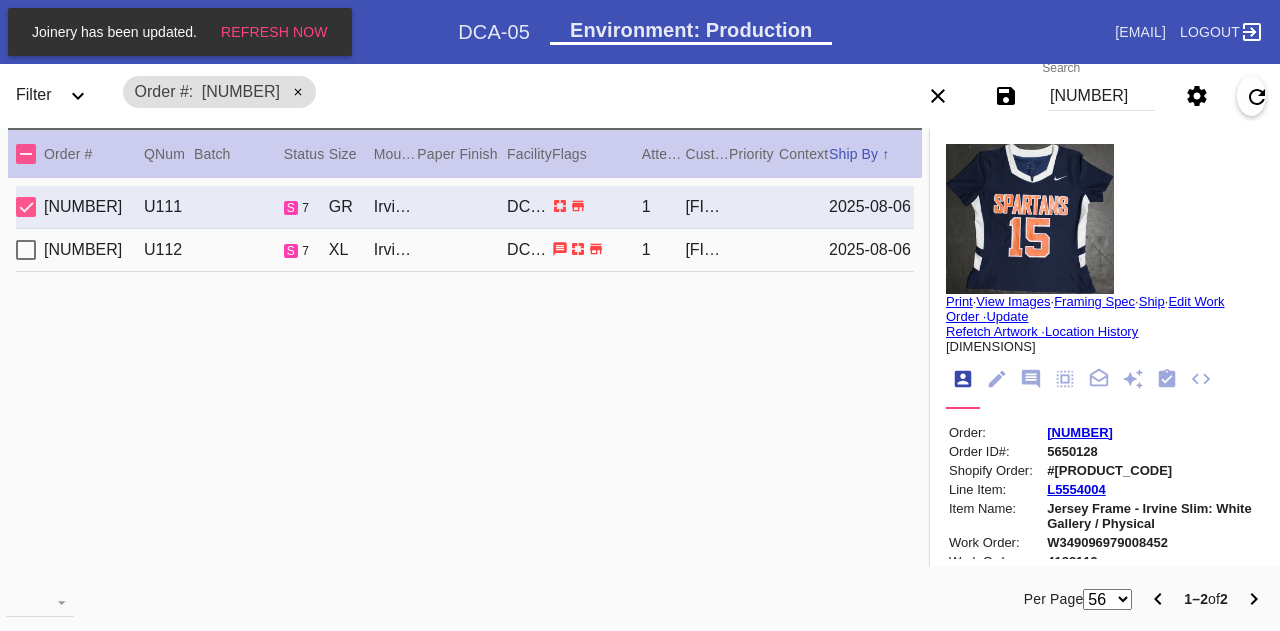 type on "23.0" 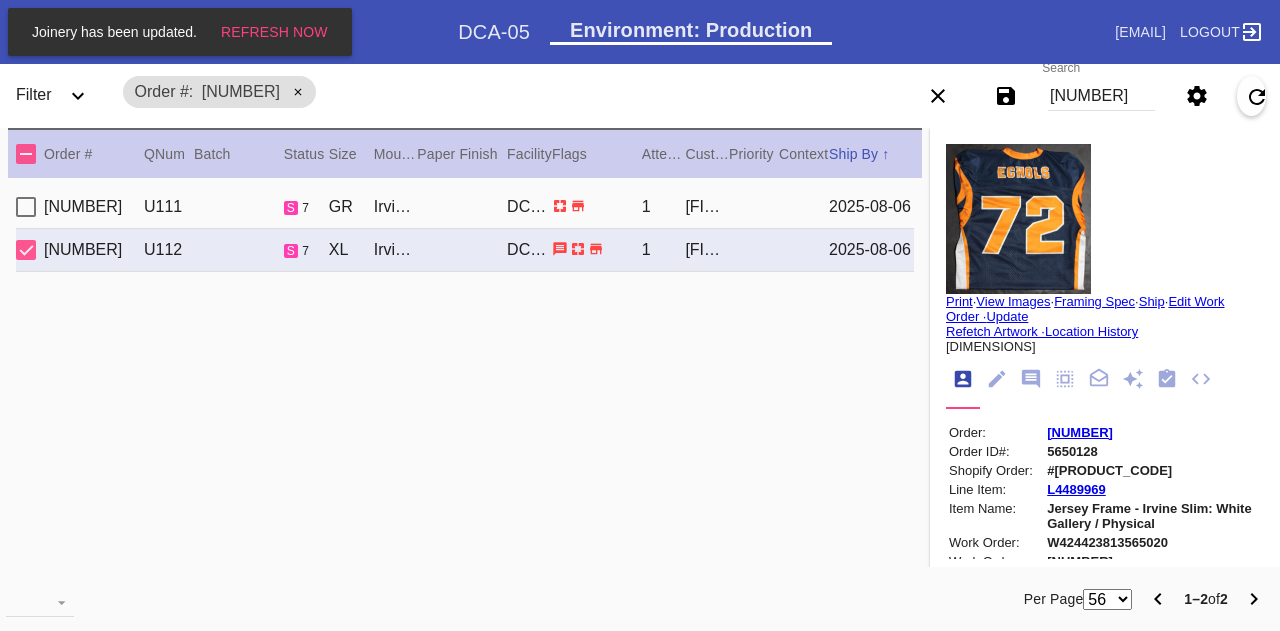scroll, scrollTop: 22, scrollLeft: 0, axis: vertical 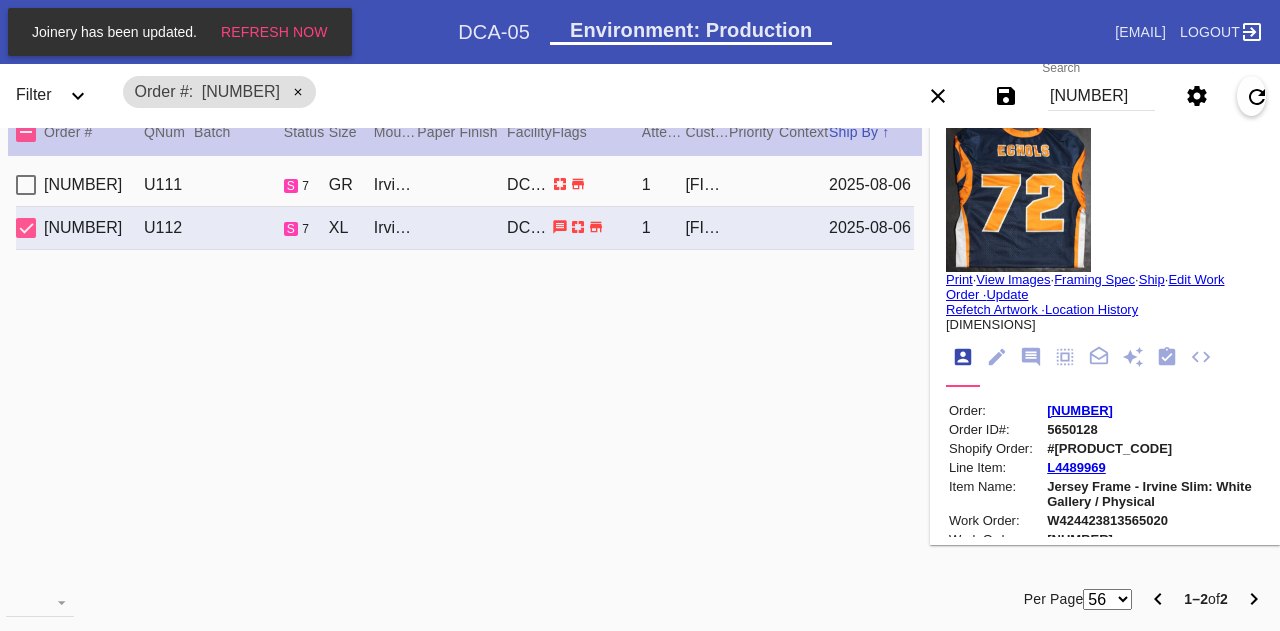 click on "2025-08-06" at bounding box center [871, 185] 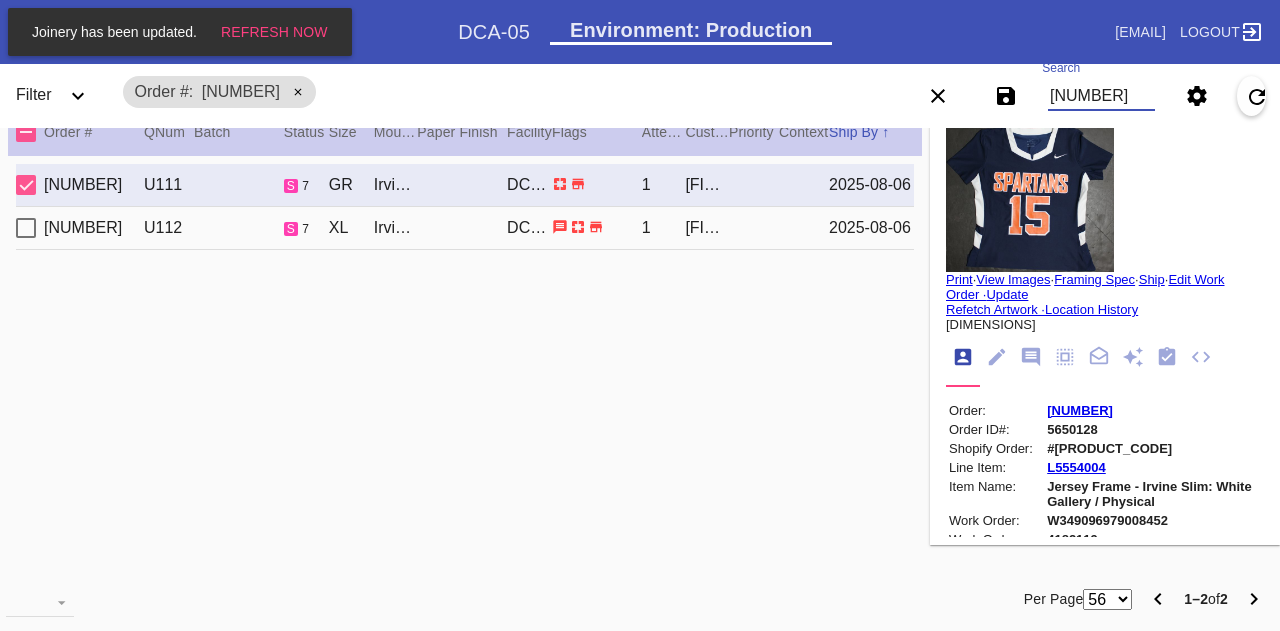 click on "[NUMBER]" at bounding box center (1101, 96) 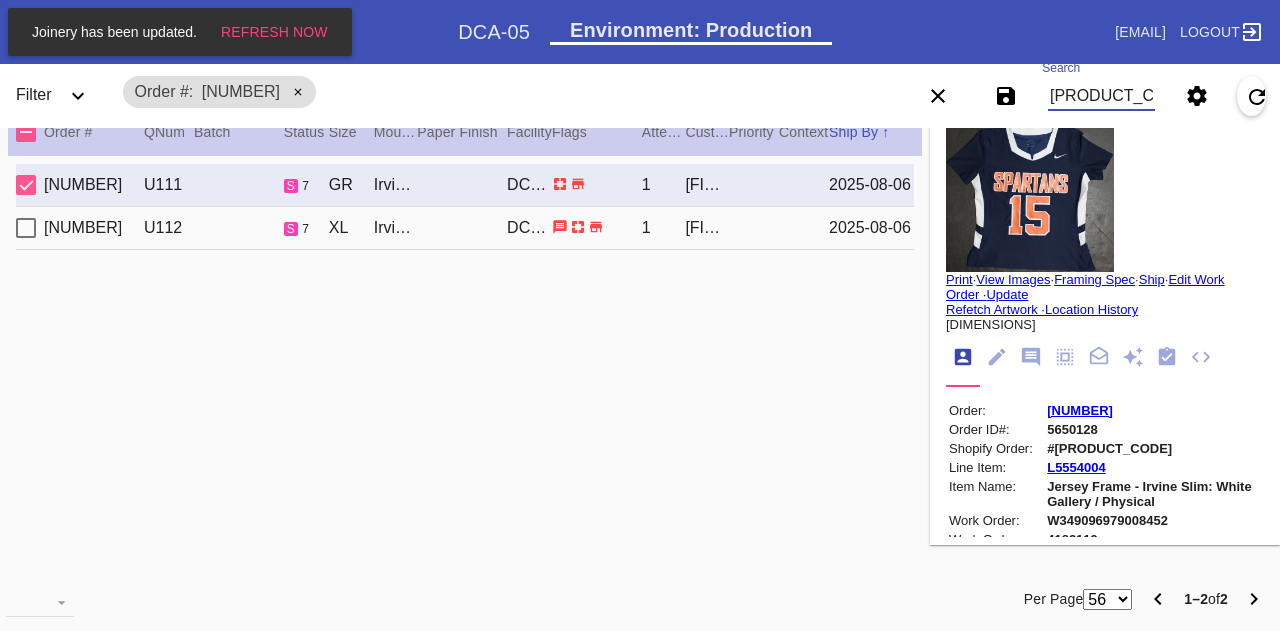 type on "R166775181" 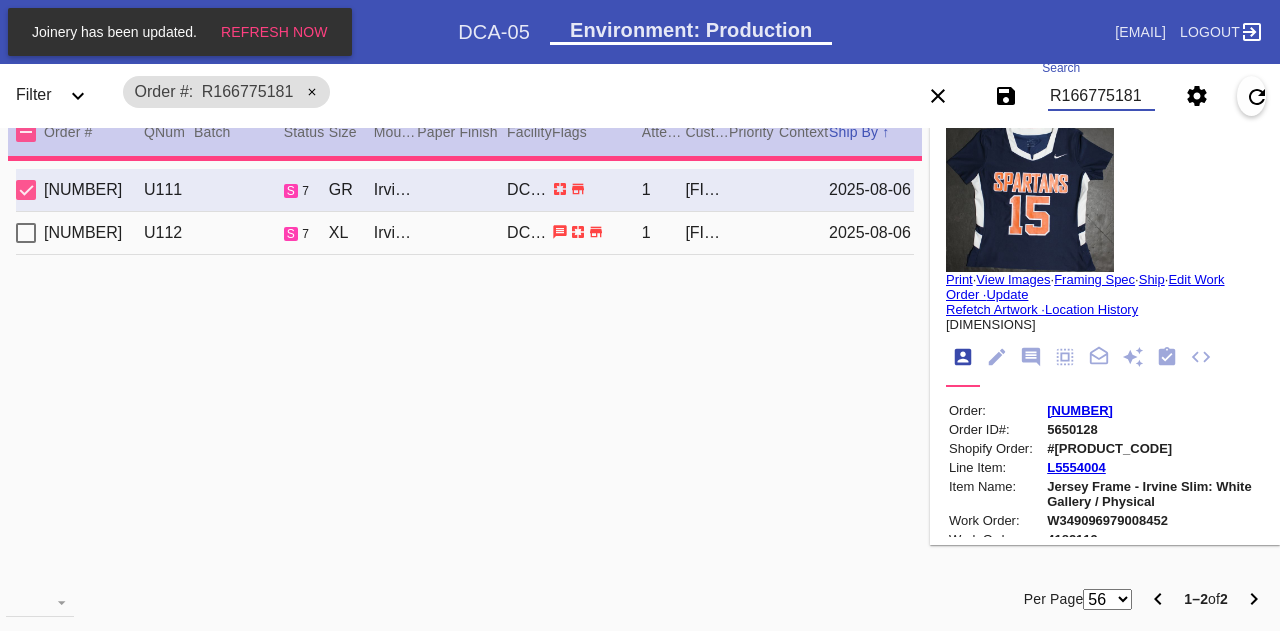 type 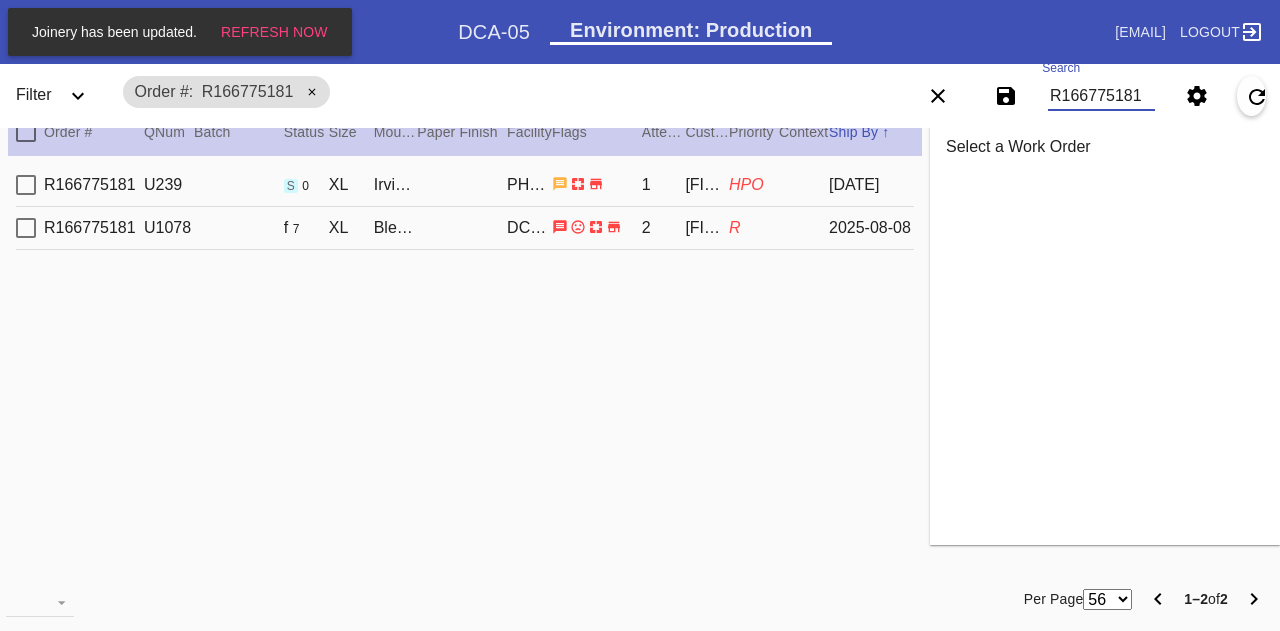 type on "R166775181" 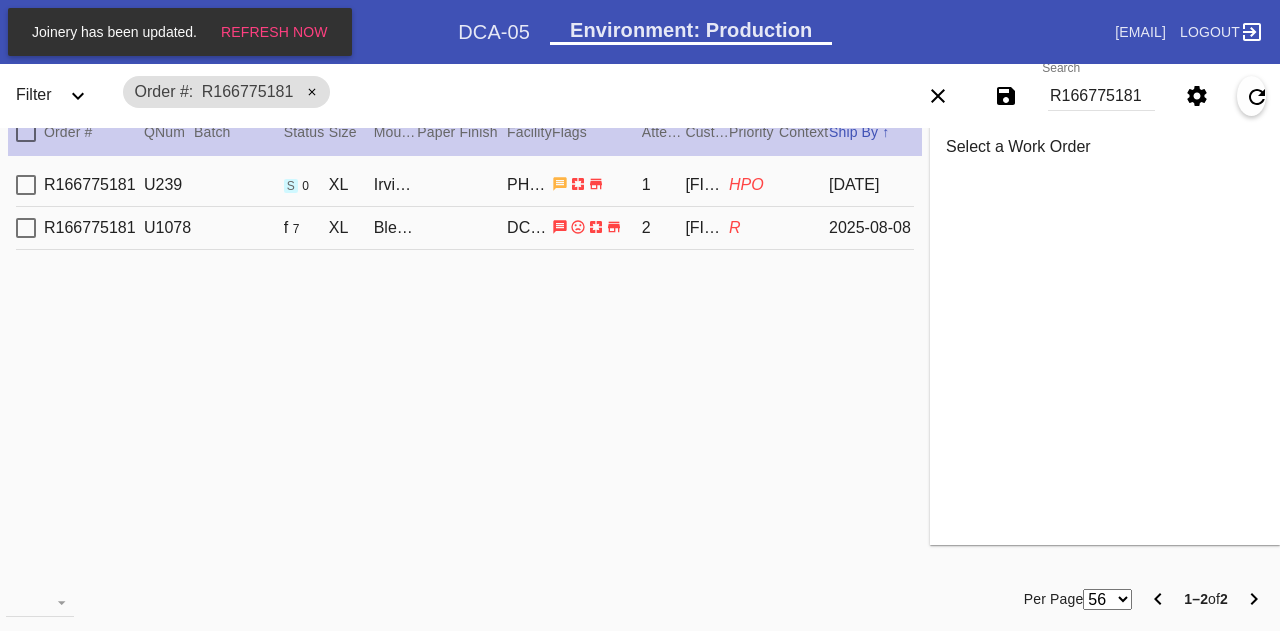 click on "XL Irvine Slim (Deep) / White PHL-01 1 [LAST], [FIRST]
HPO
[DATE]" at bounding box center (465, 185) 